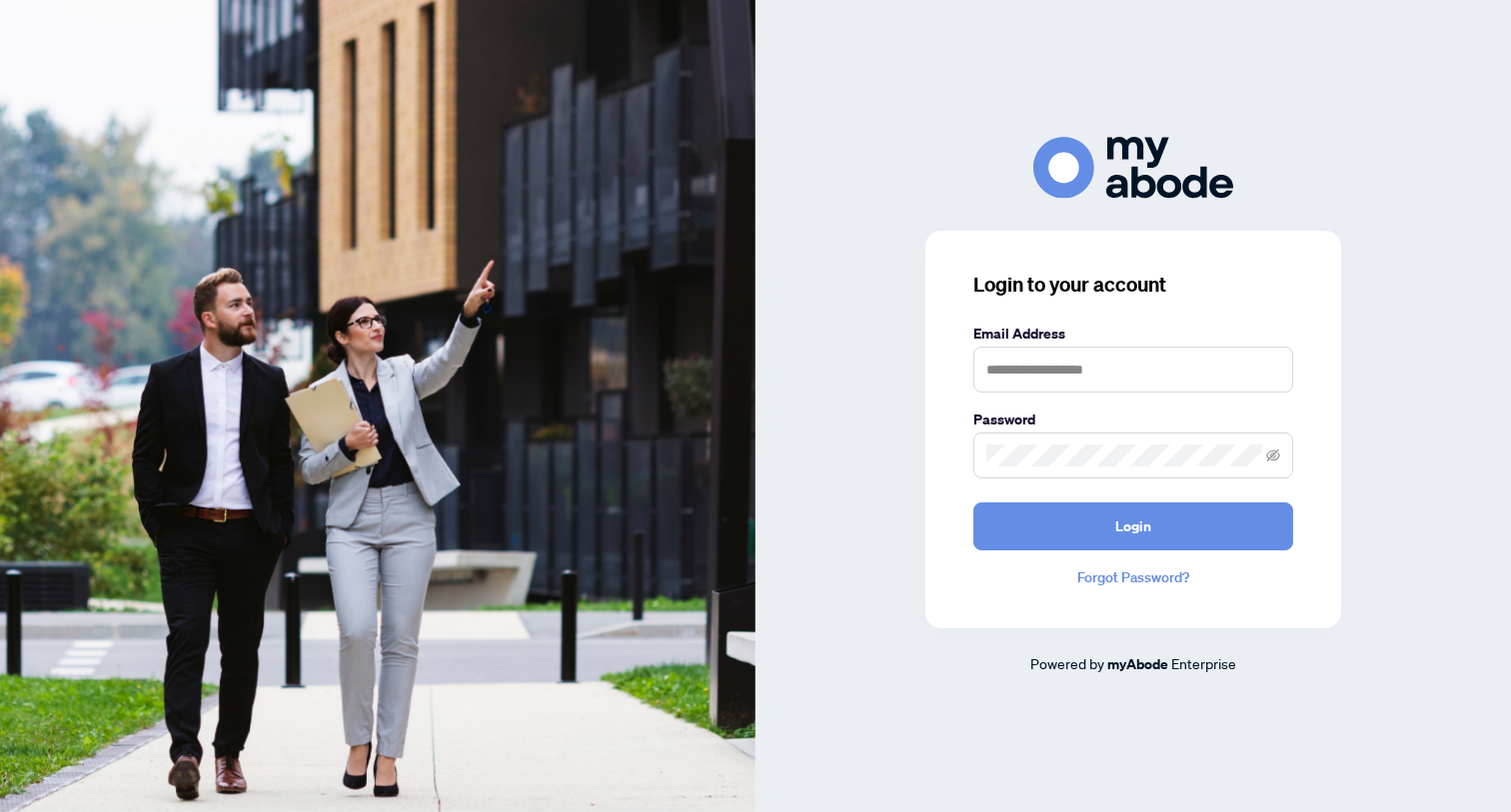 scroll, scrollTop: 0, scrollLeft: 0, axis: both 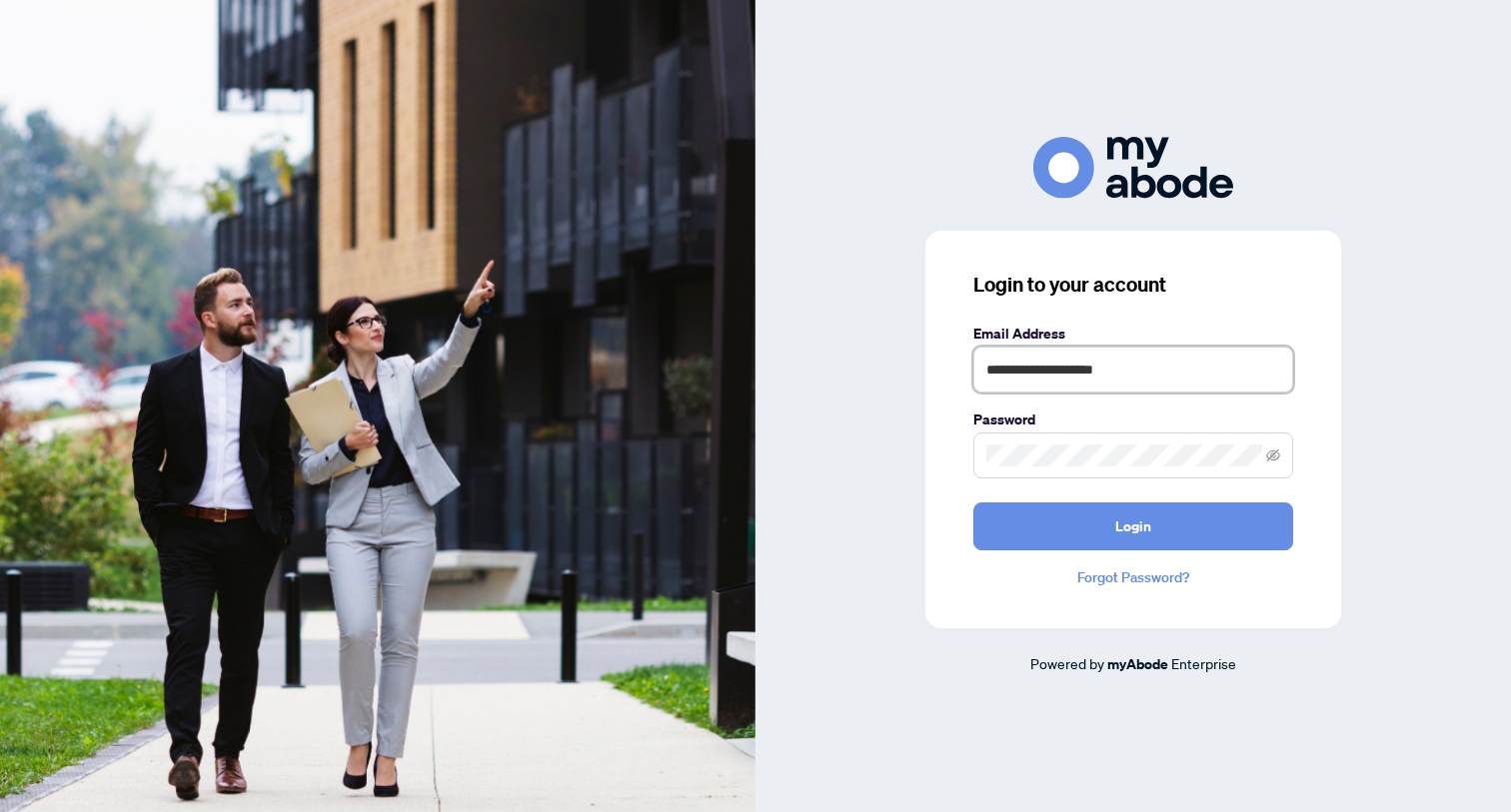 type on "**********" 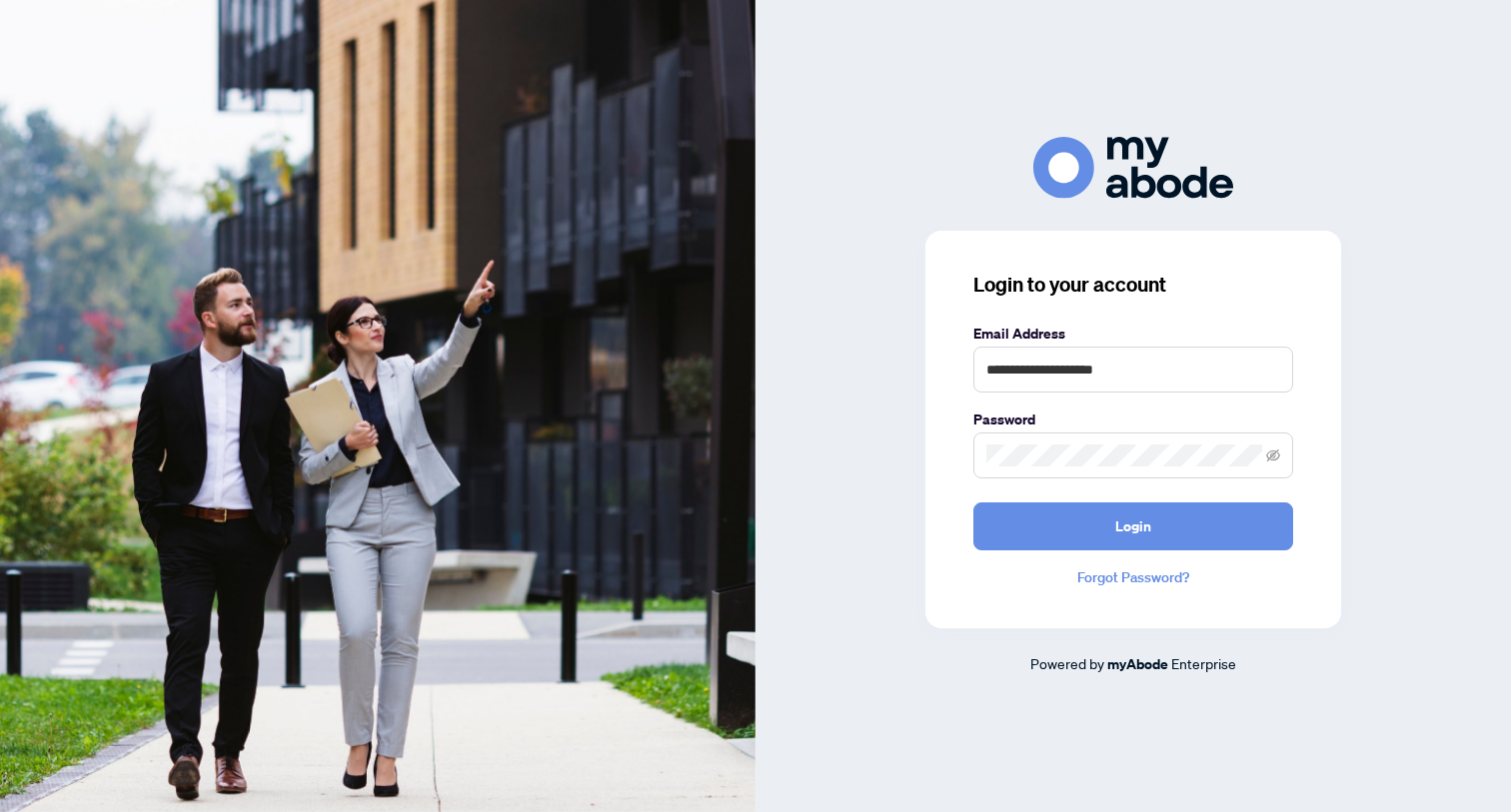 click on "**********" at bounding box center (1133, 429) 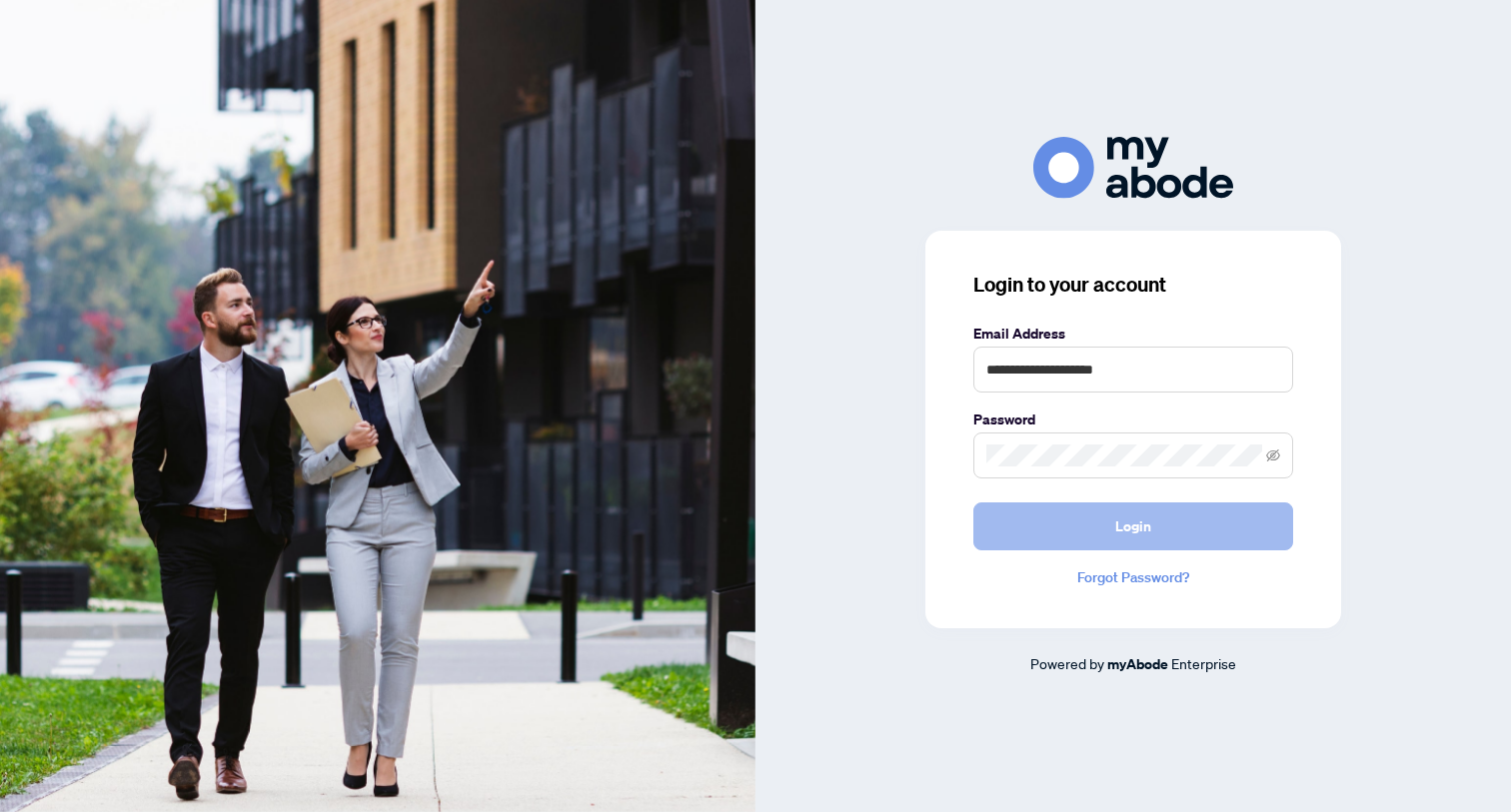 click on "Login" at bounding box center [1133, 526] 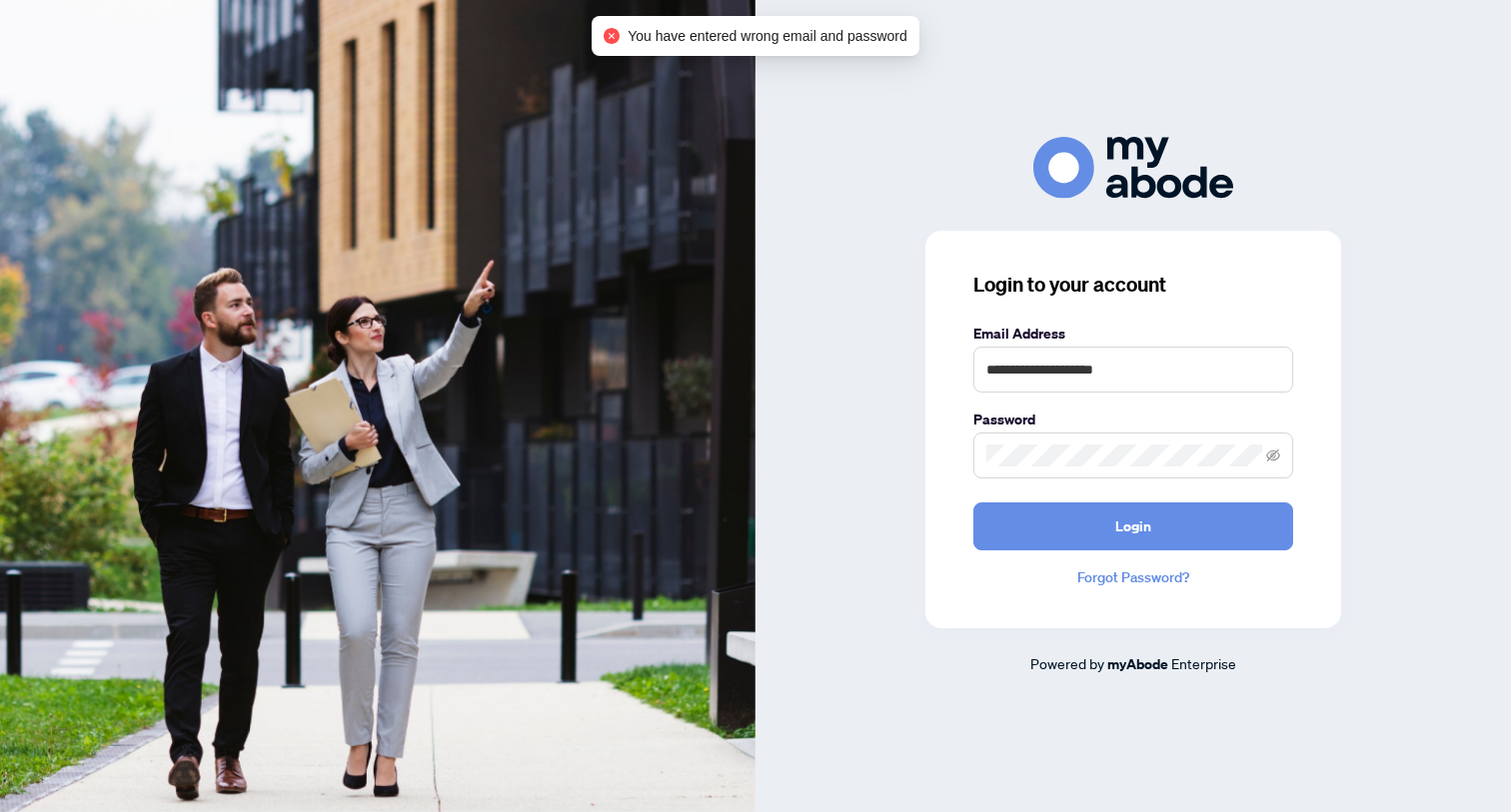 click on "**********" at bounding box center [1133, 406] 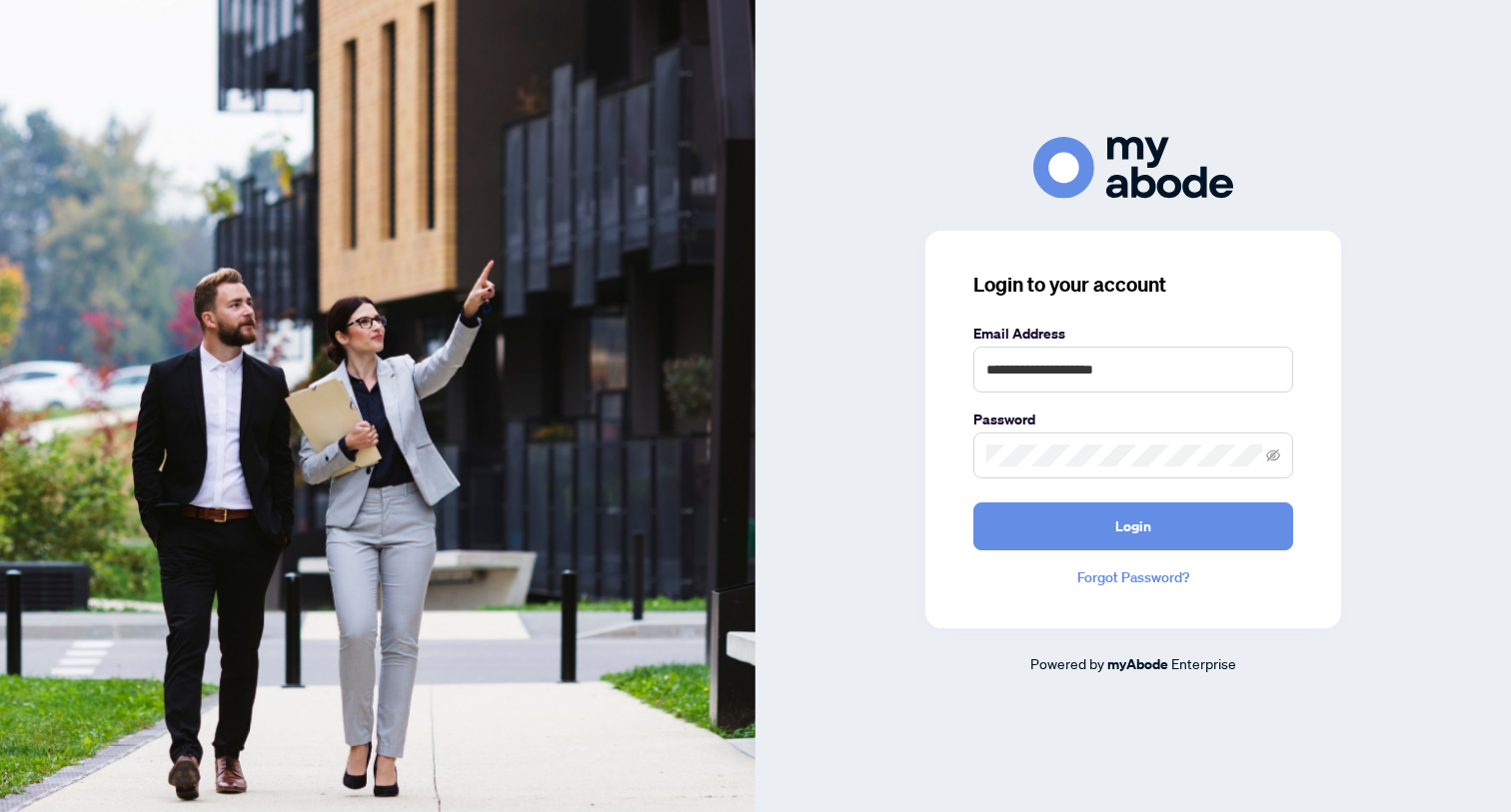 click on "Forgot Password?" at bounding box center [1133, 577] 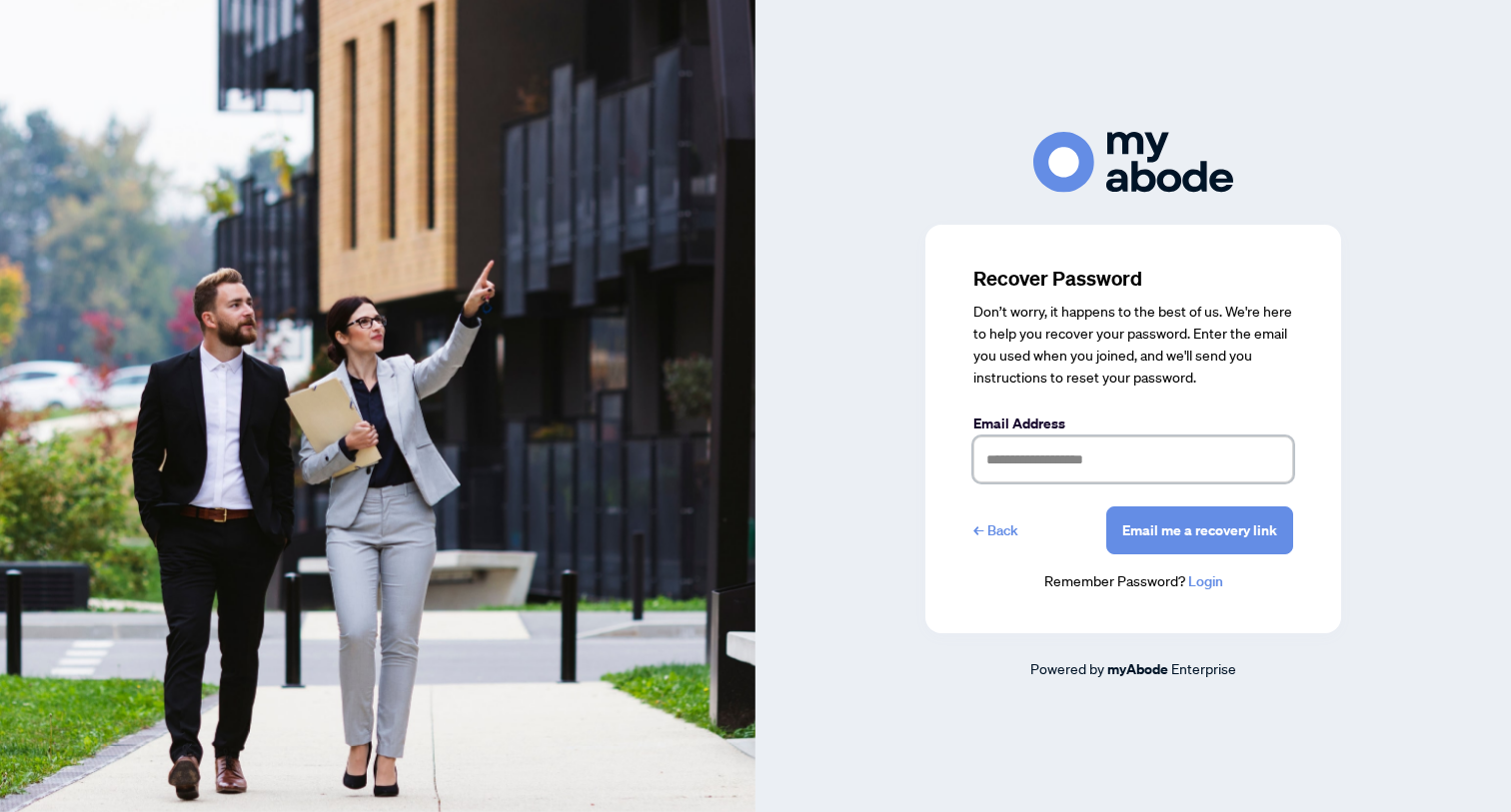 click at bounding box center [1133, 459] 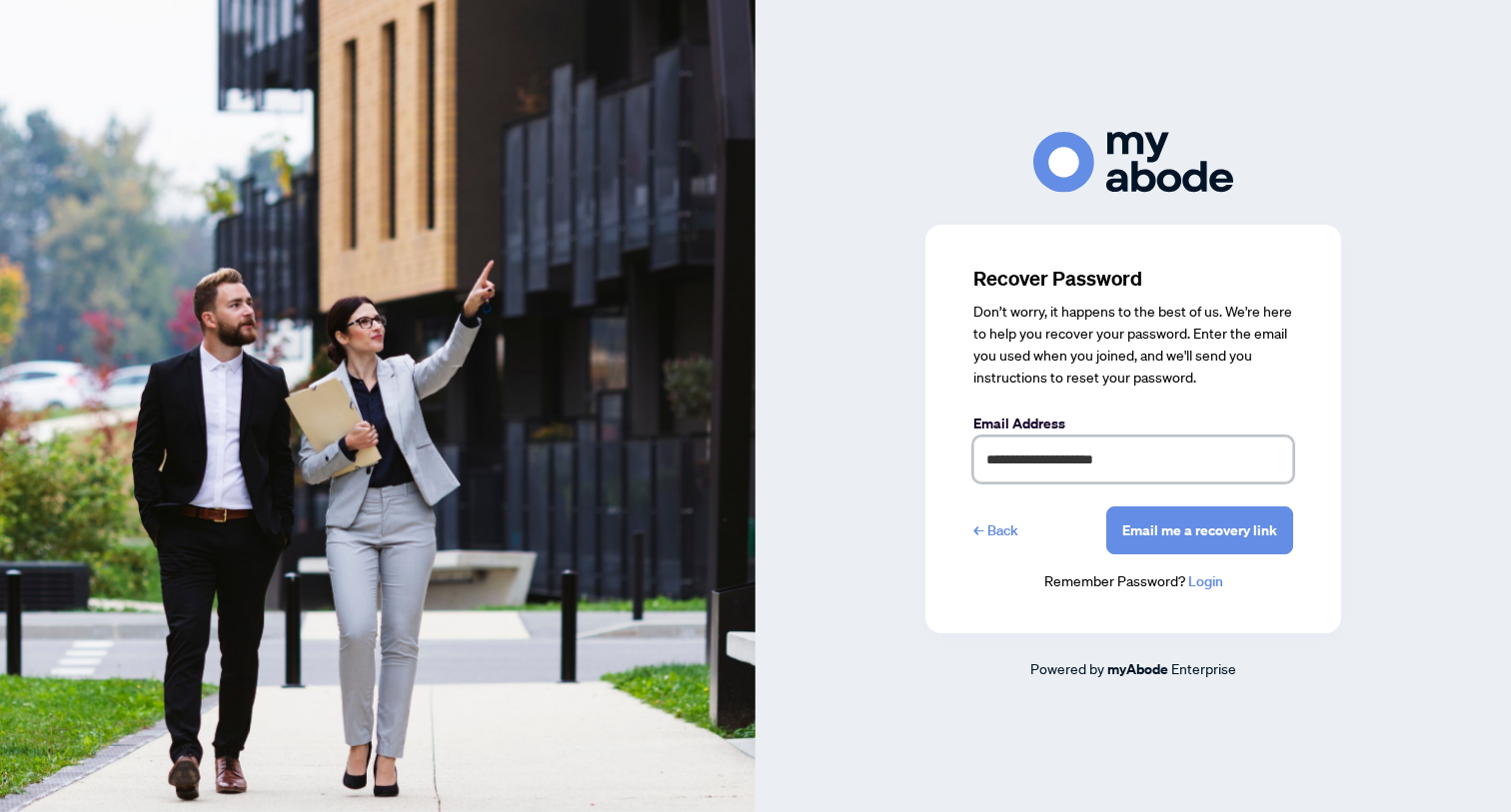 type on "**********" 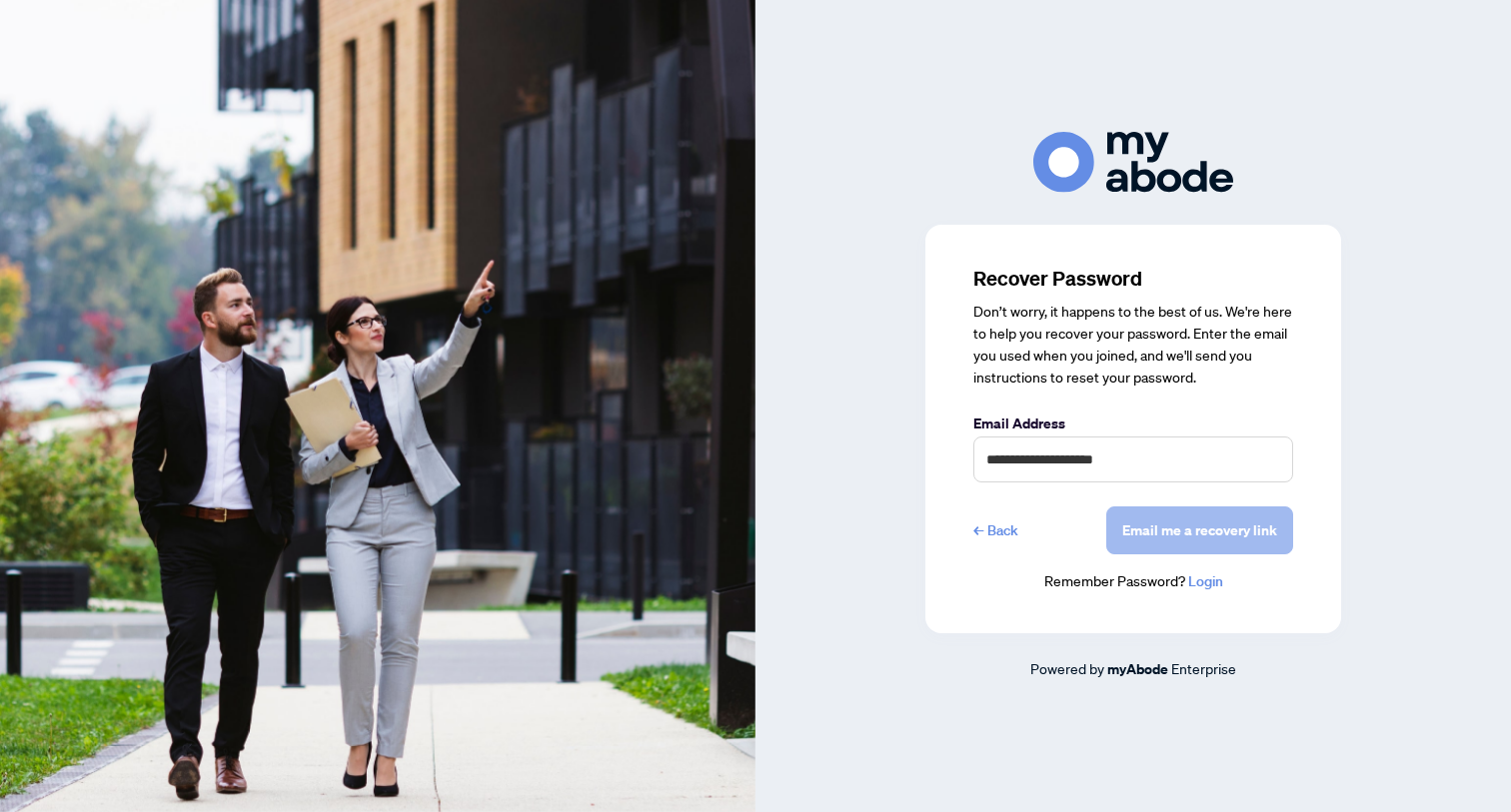 click on "Email me a recovery link" at bounding box center (1199, 530) 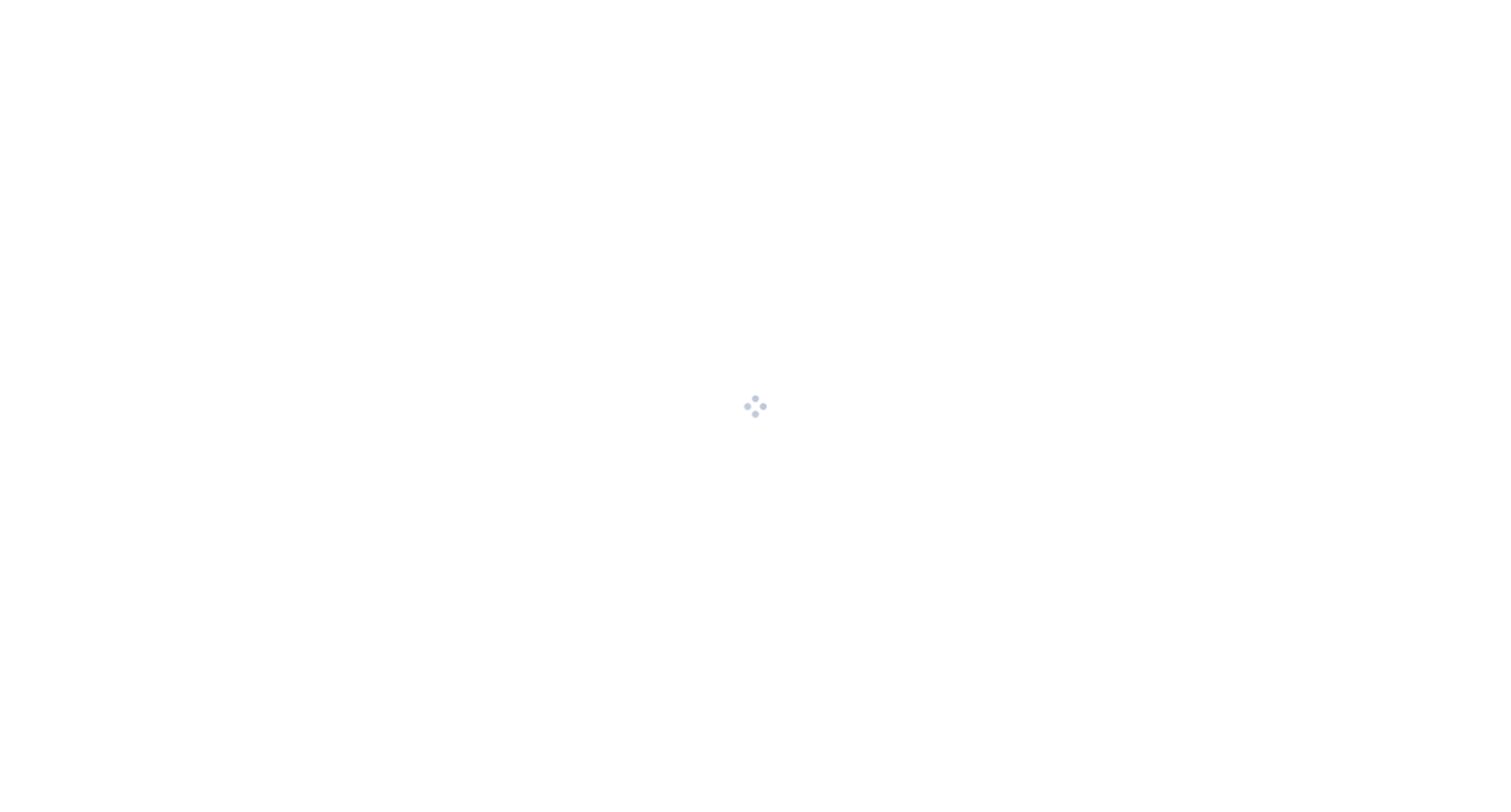 scroll, scrollTop: 0, scrollLeft: 0, axis: both 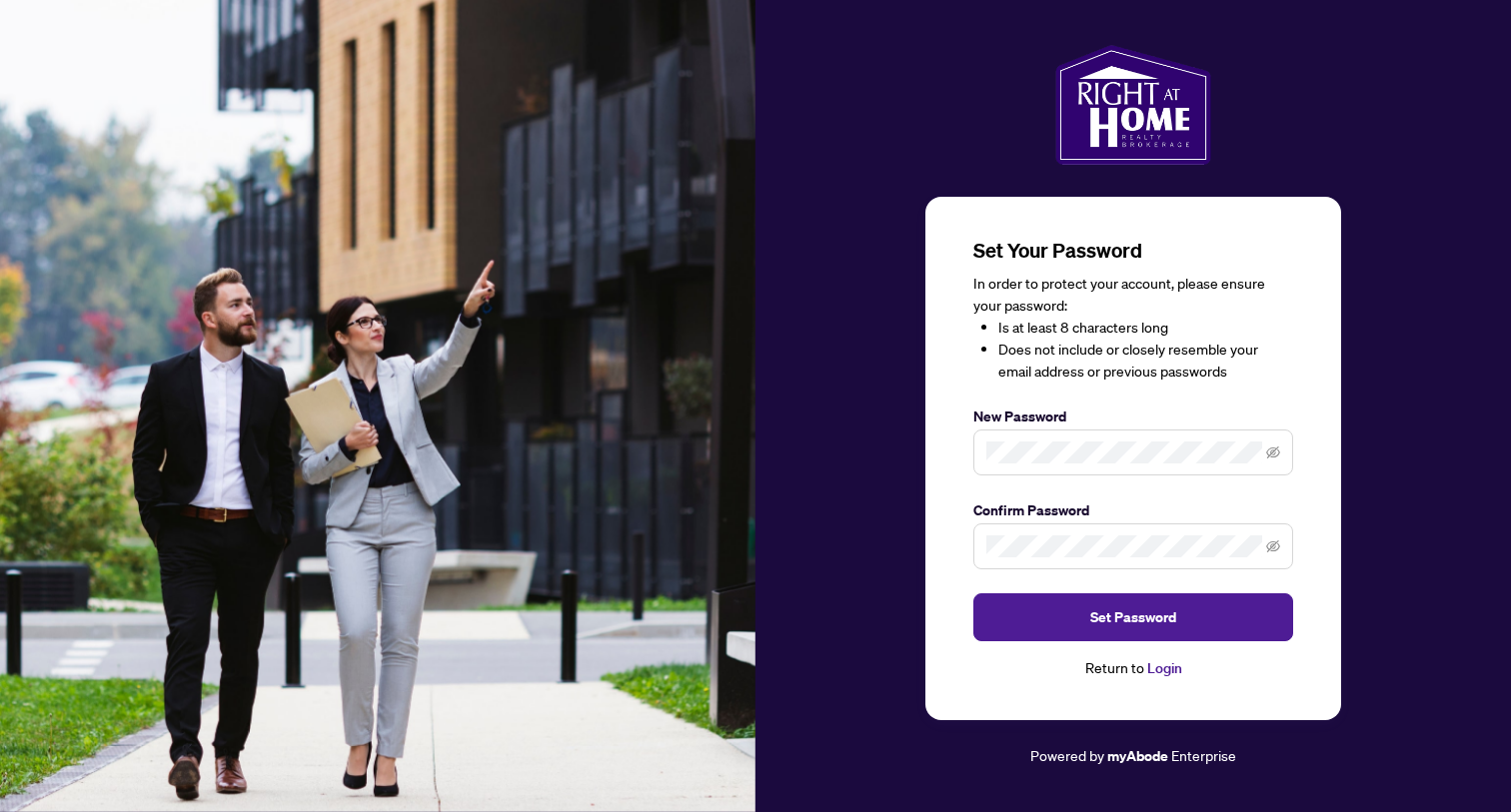 click on "Set Your Password   In order to protect your account, please ensure your password: Is at least 8 characters long Does not include or closely resemble your [EMAIL] or previous passwords New Password Confirm Password Set Password Return to   Login Powered by   myAbode   Enterprise" at bounding box center [1133, 406] 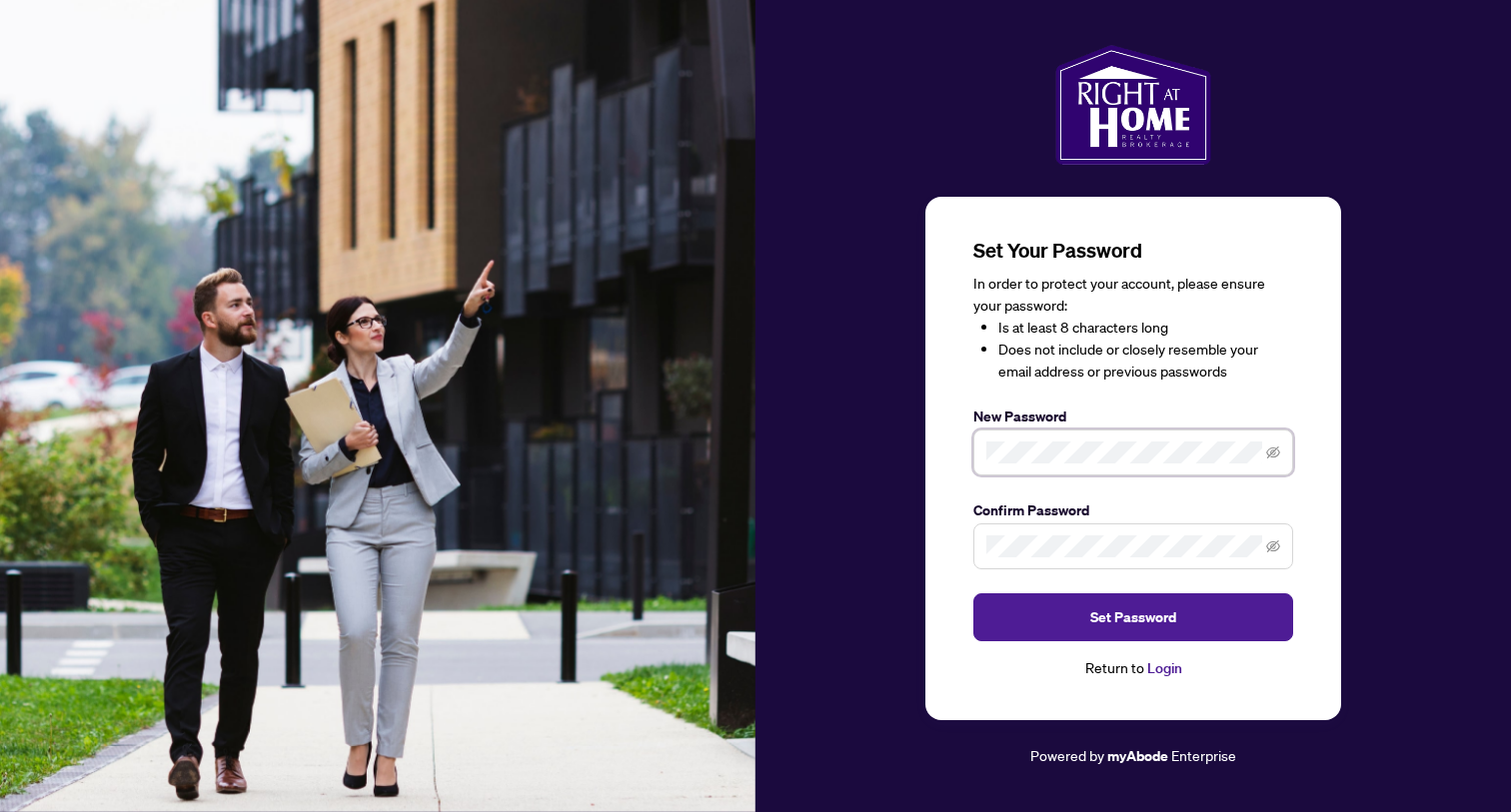 click on "Set Your Password   In order to protect your account, please ensure your password: Is at least 8 characters long Does not include or closely resemble your email address or previous passwords New Password Confirm Password Set Password Return to   Login" at bounding box center [1133, 458] 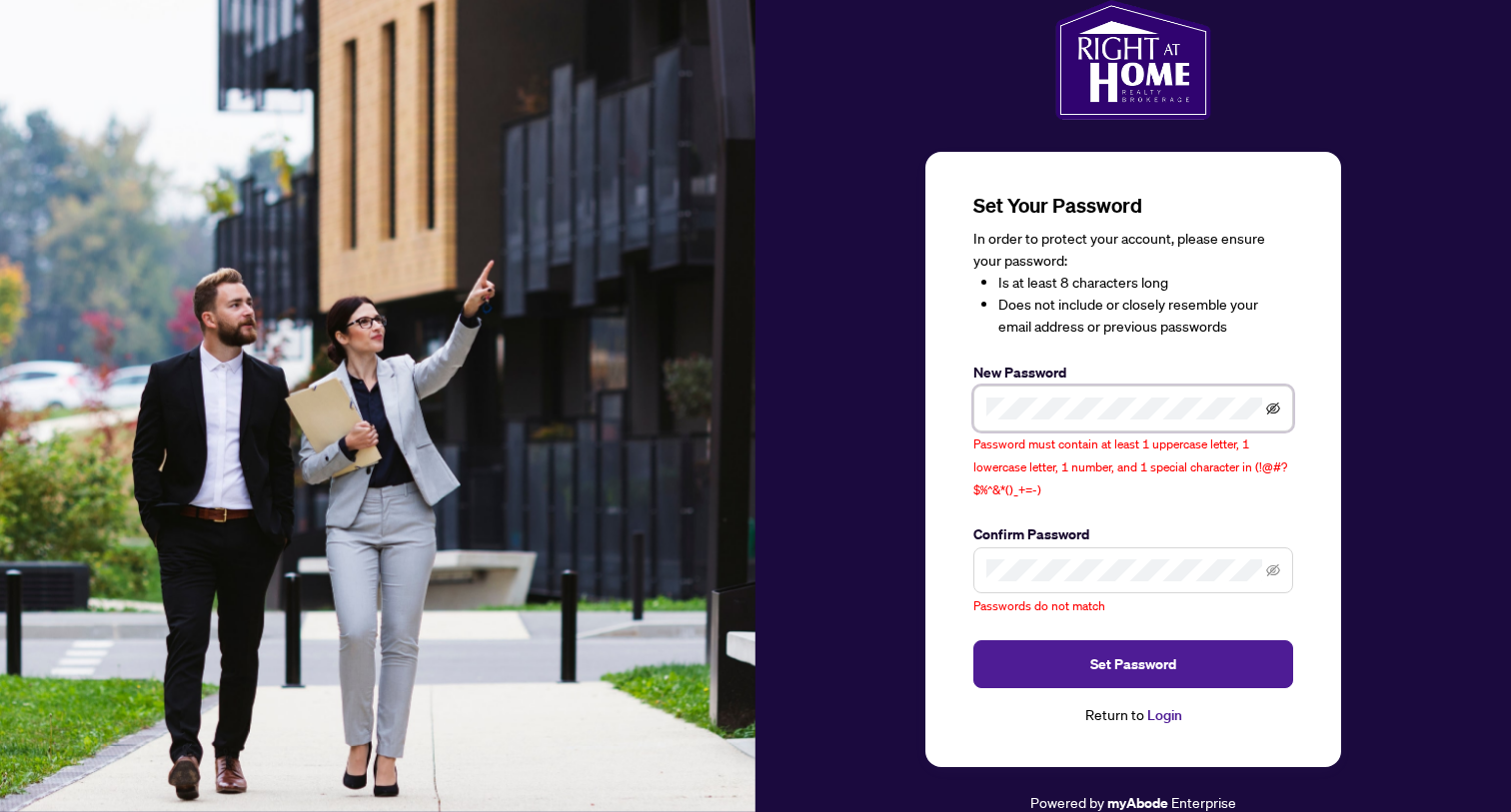 click 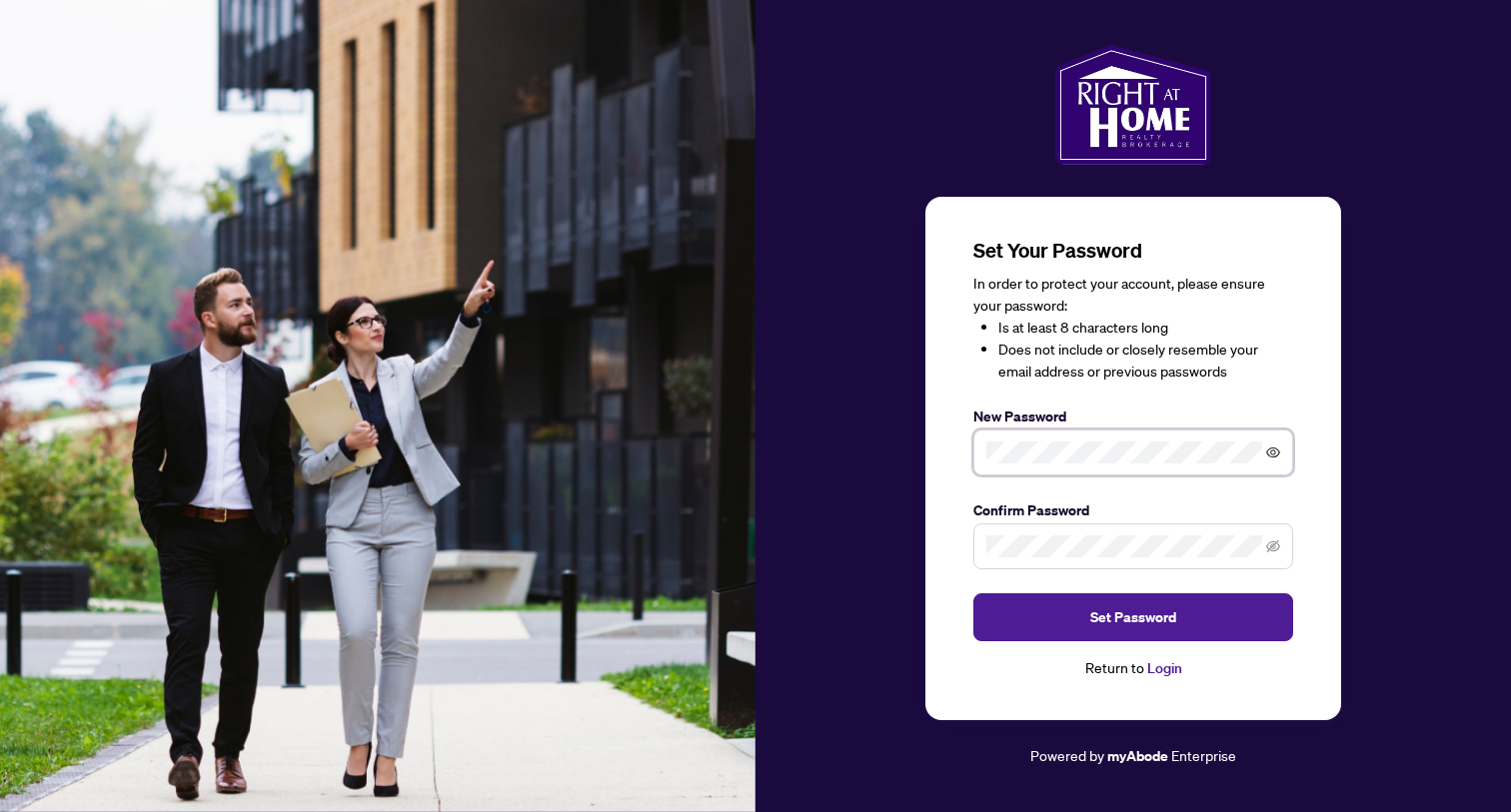 click 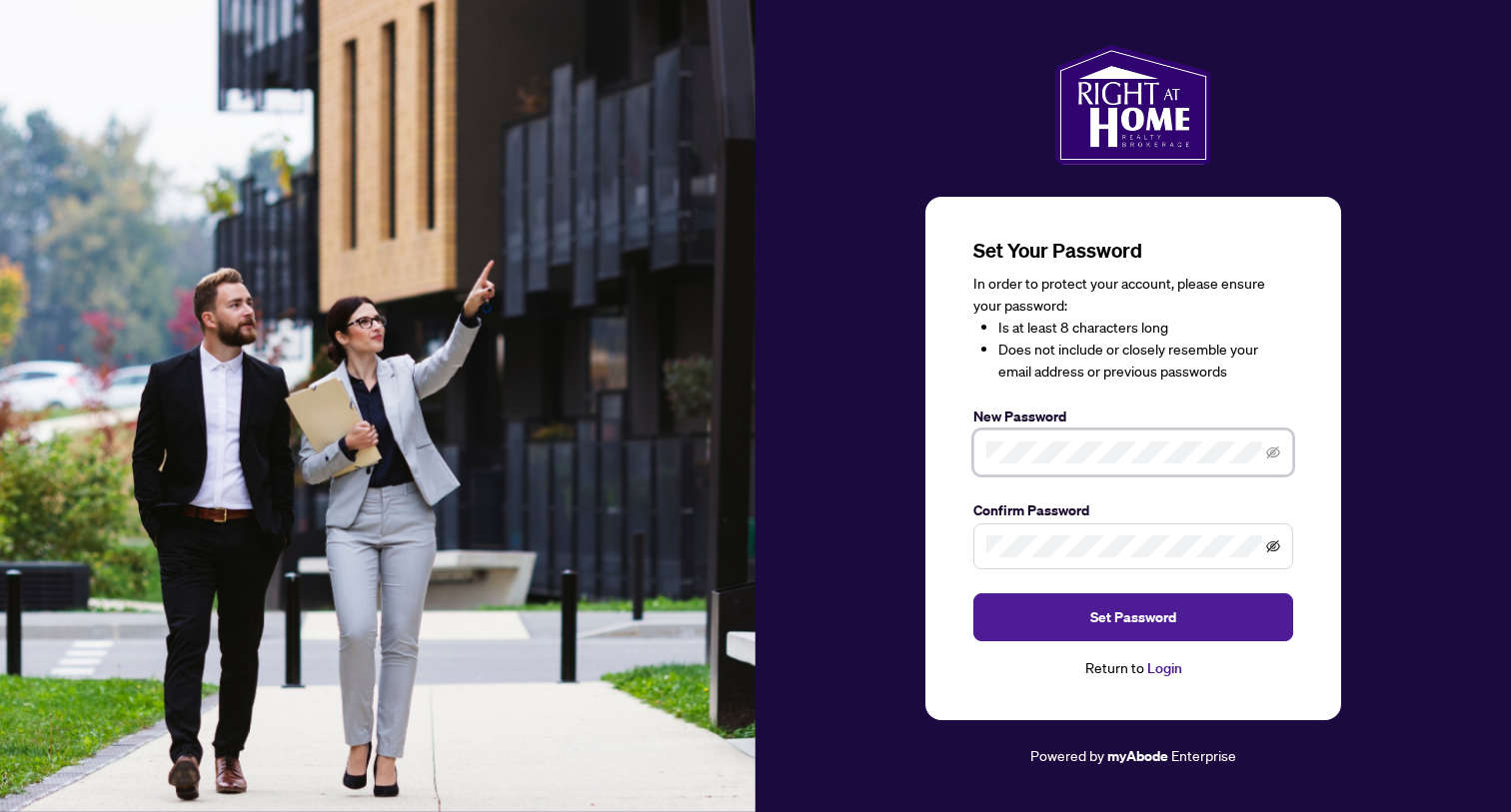 click 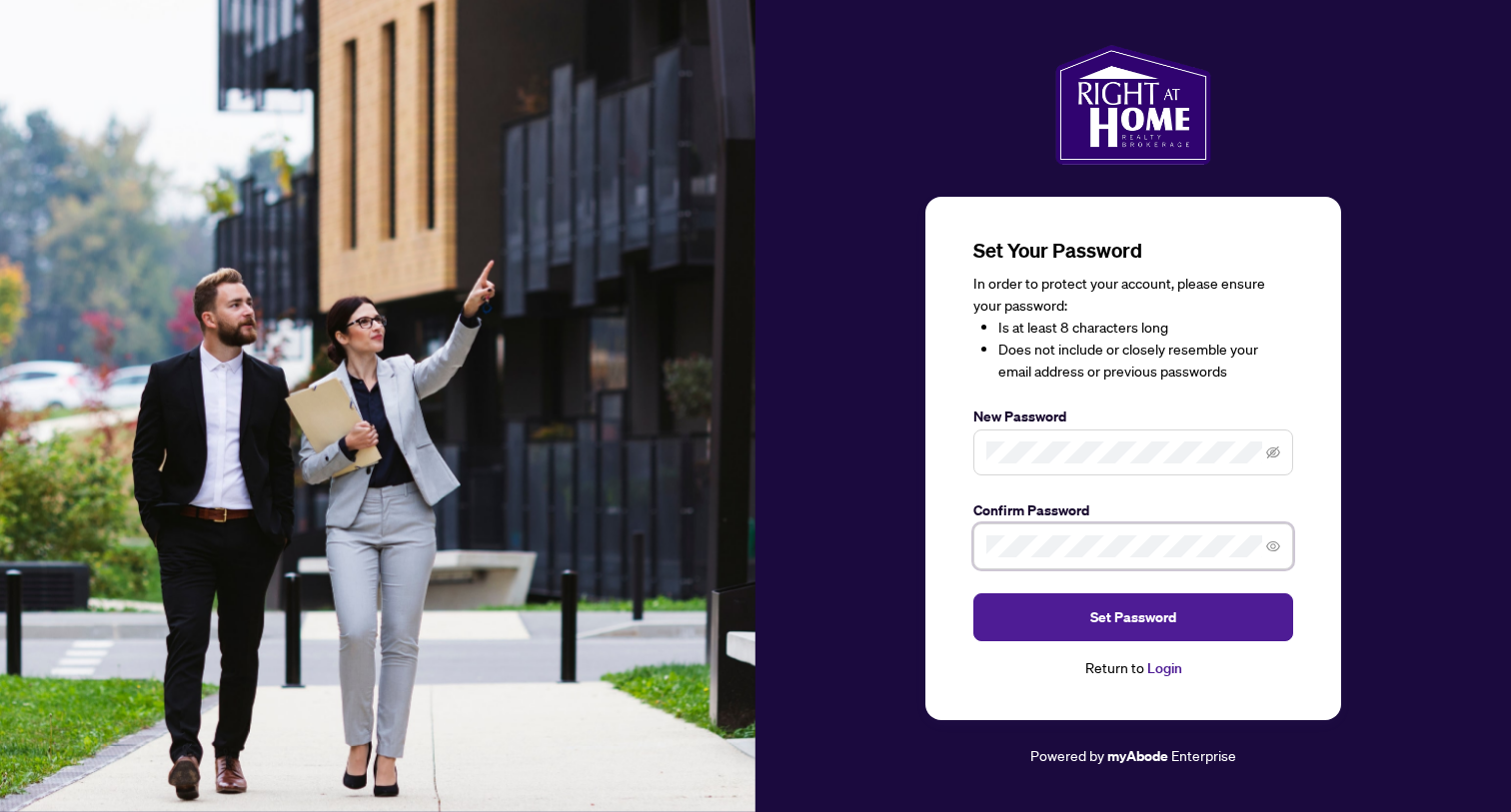 click 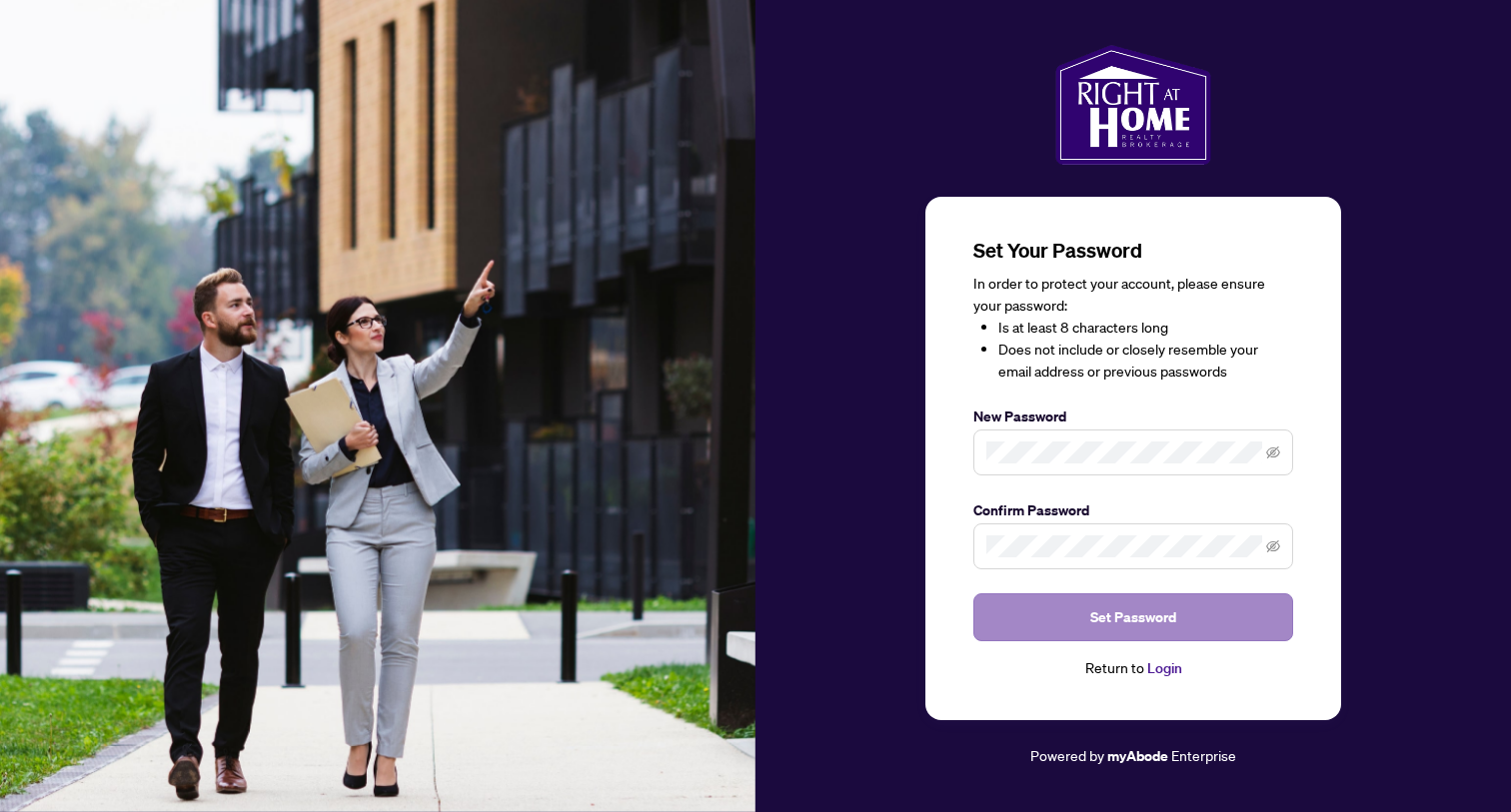 click on "Set Password" at bounding box center (1133, 617) 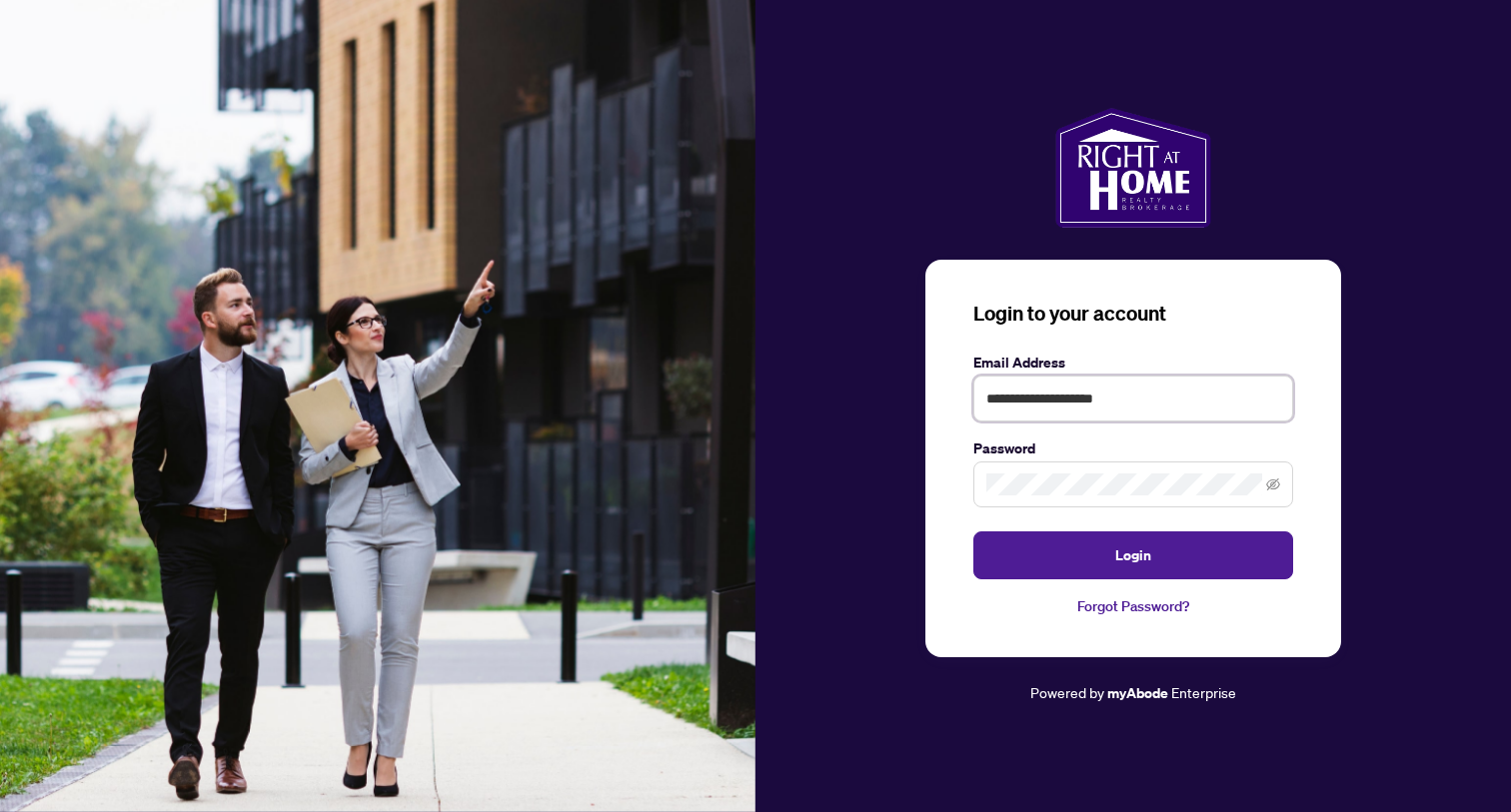 type on "**********" 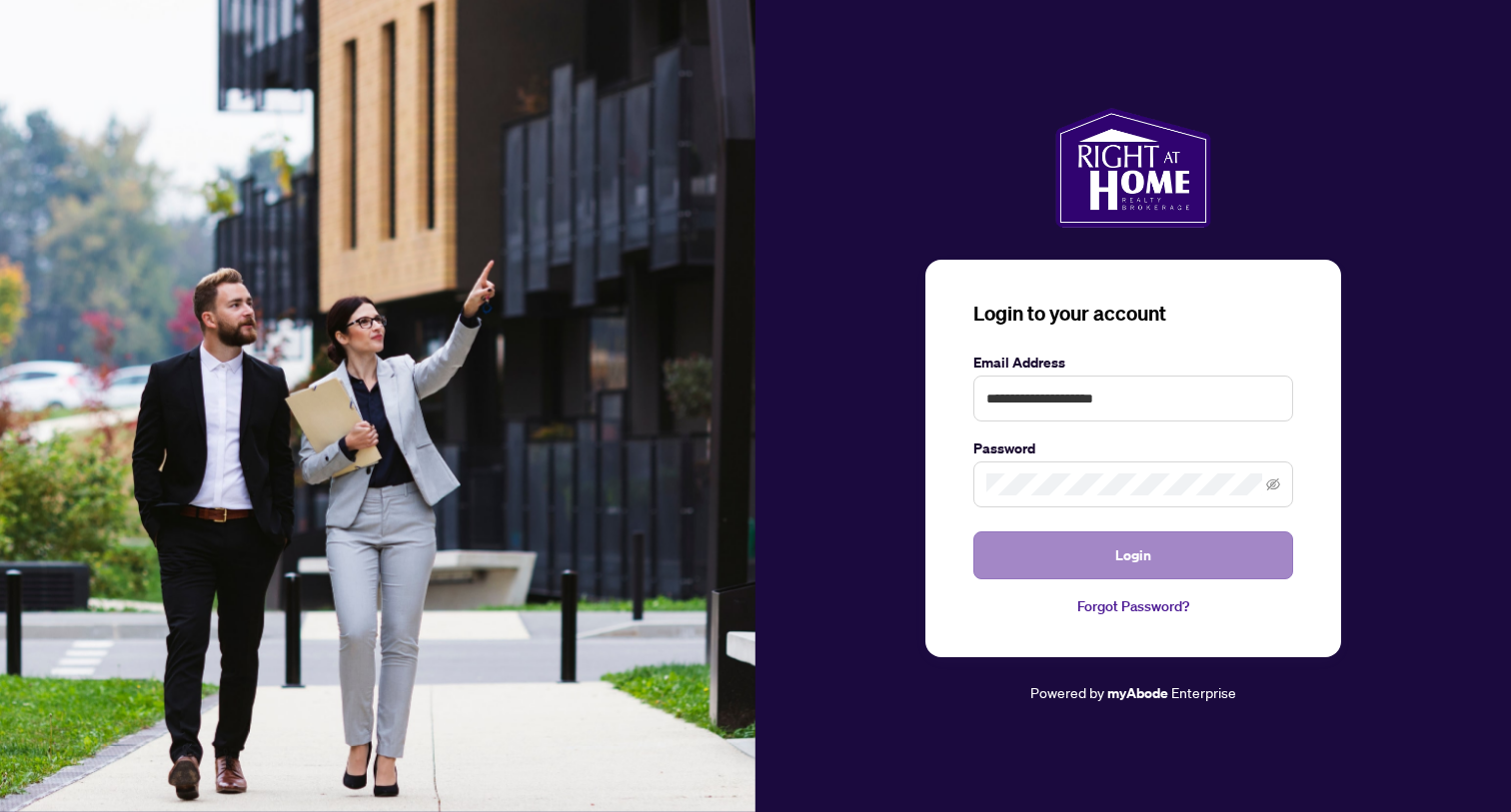 click on "Login" at bounding box center [1133, 555] 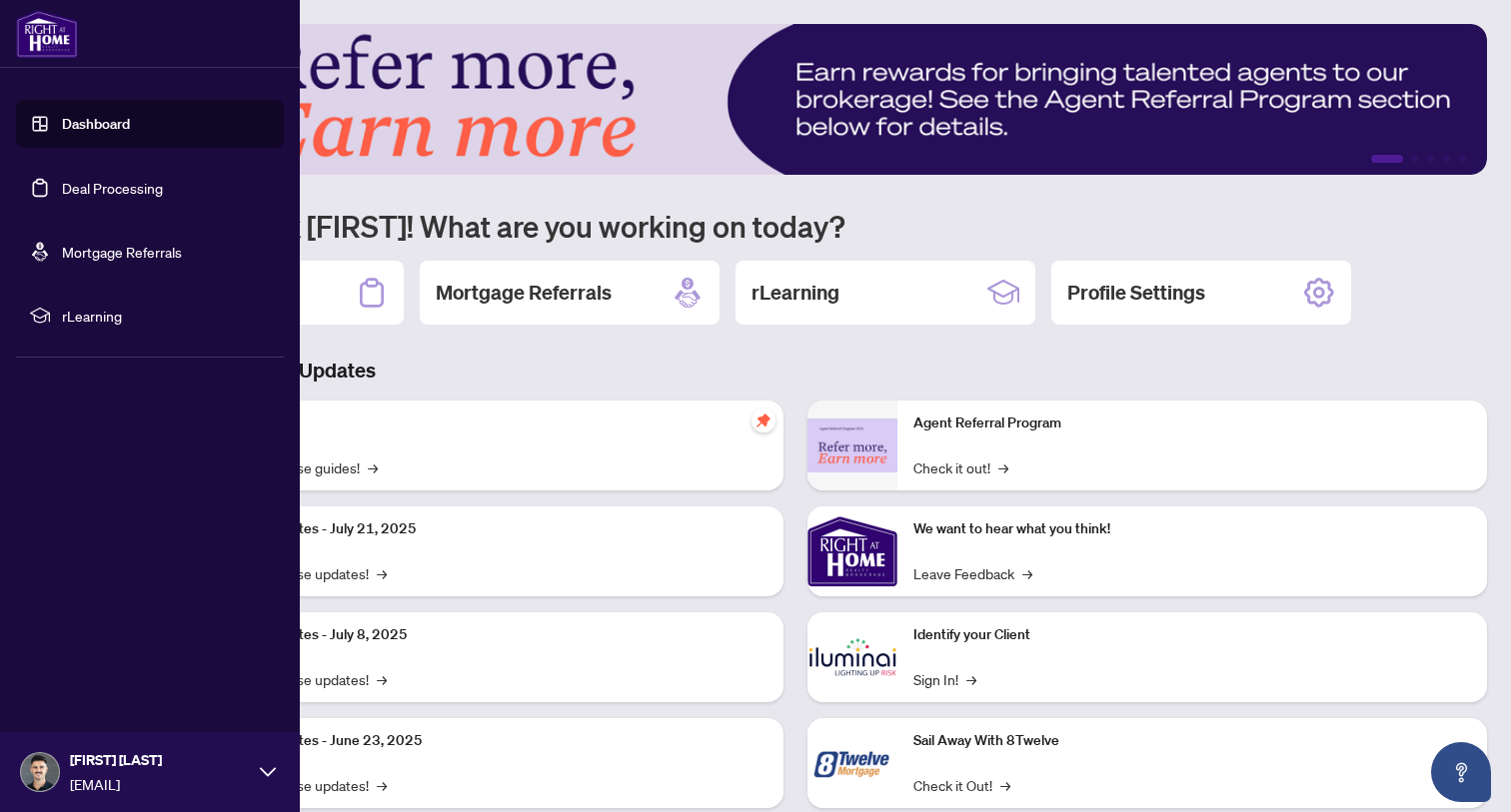 click on "Deal Processing" at bounding box center [112, 188] 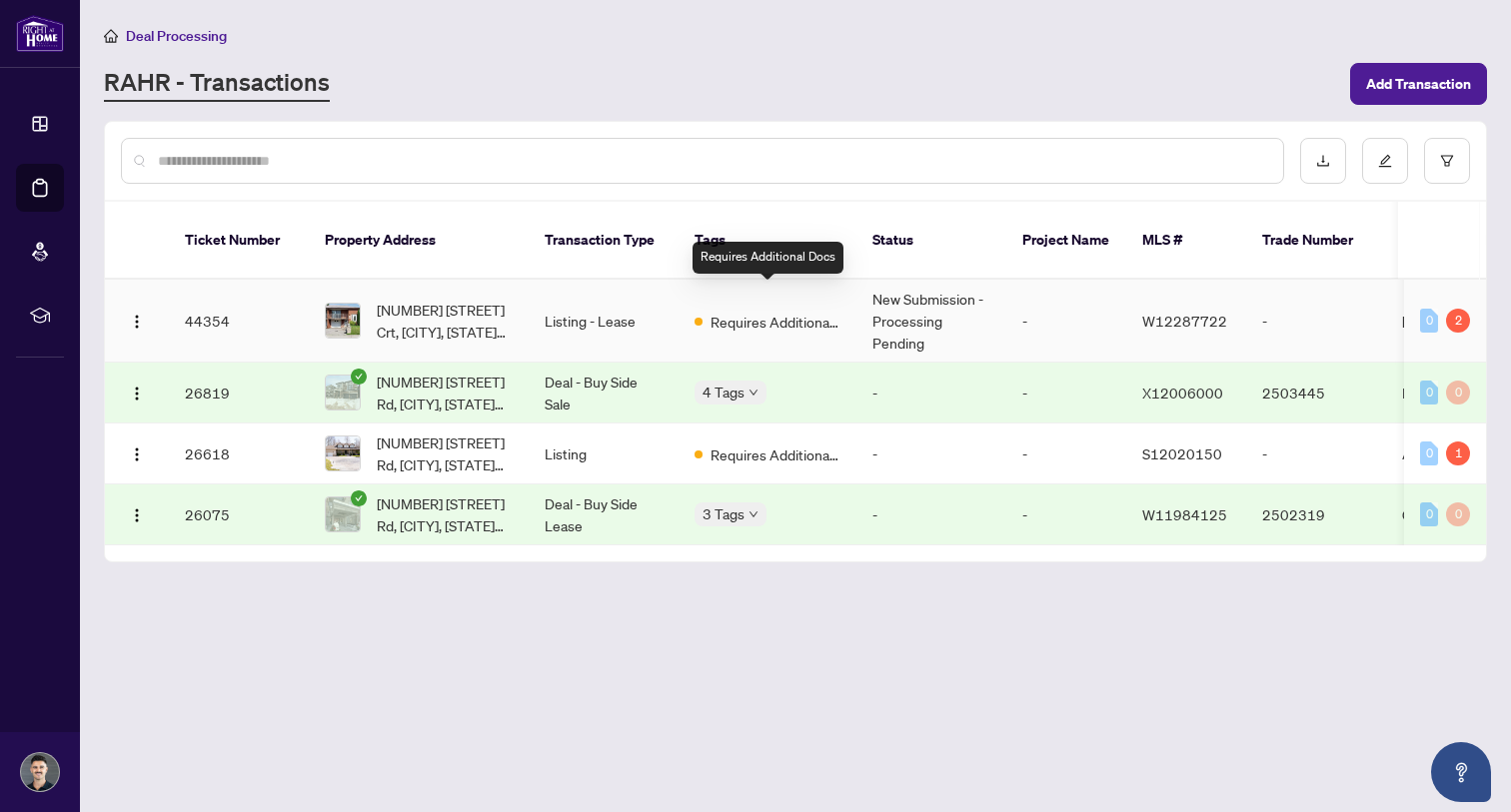 click on "Requires Additional Docs" at bounding box center (775, 322) 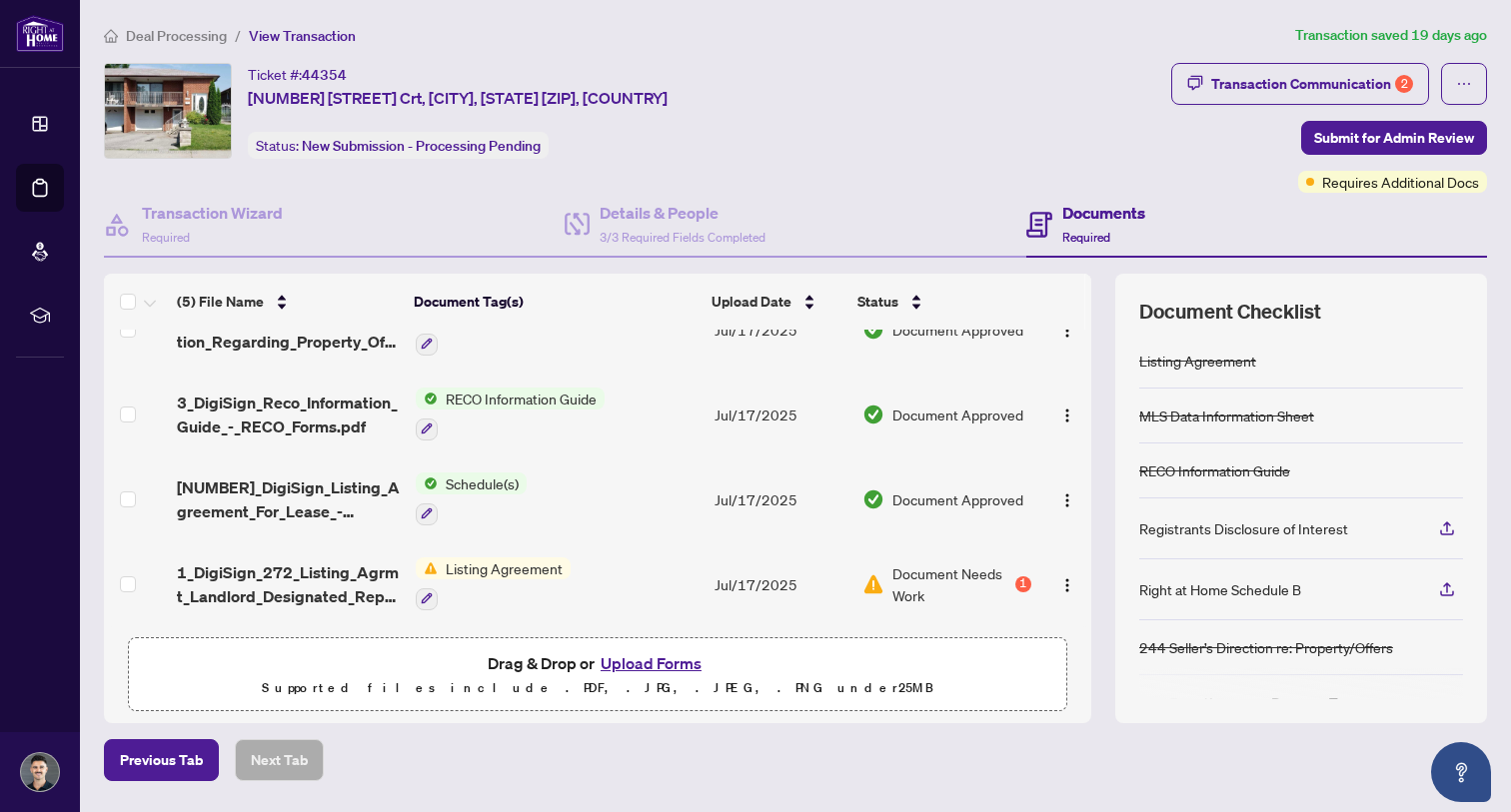 scroll, scrollTop: 134, scrollLeft: 0, axis: vertical 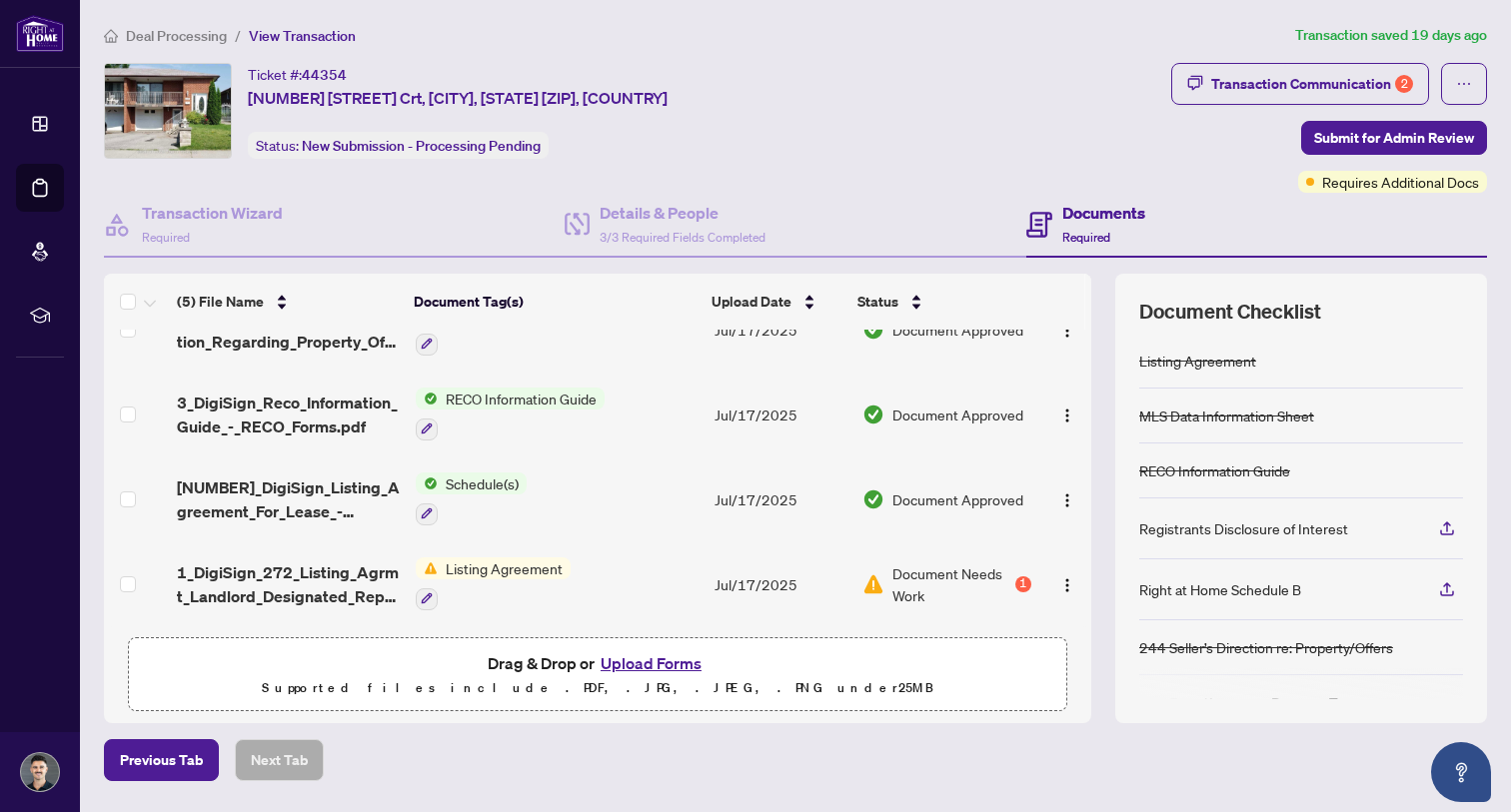 click on "Upload Forms" at bounding box center [651, 663] 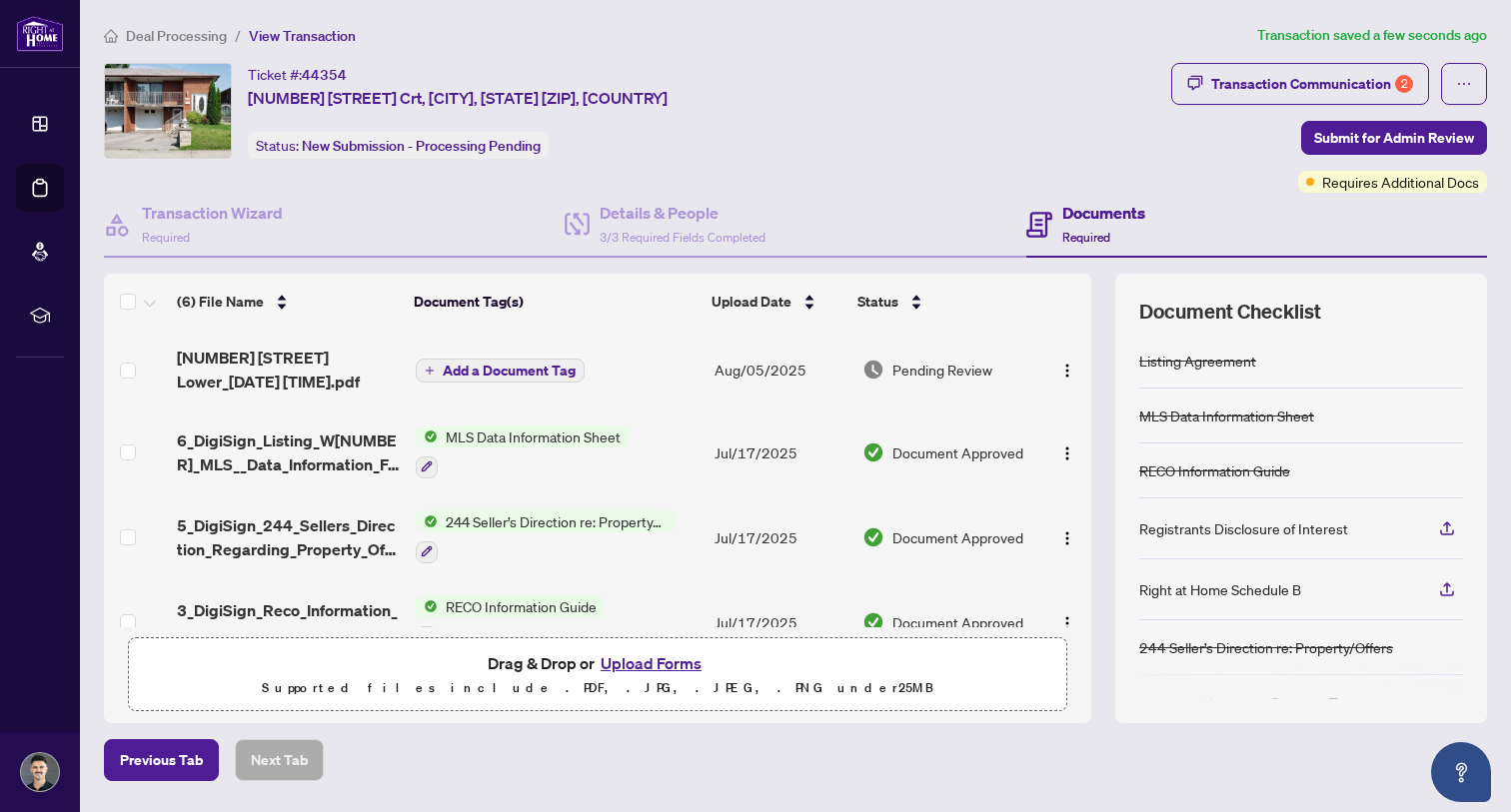 scroll, scrollTop: 0, scrollLeft: 0, axis: both 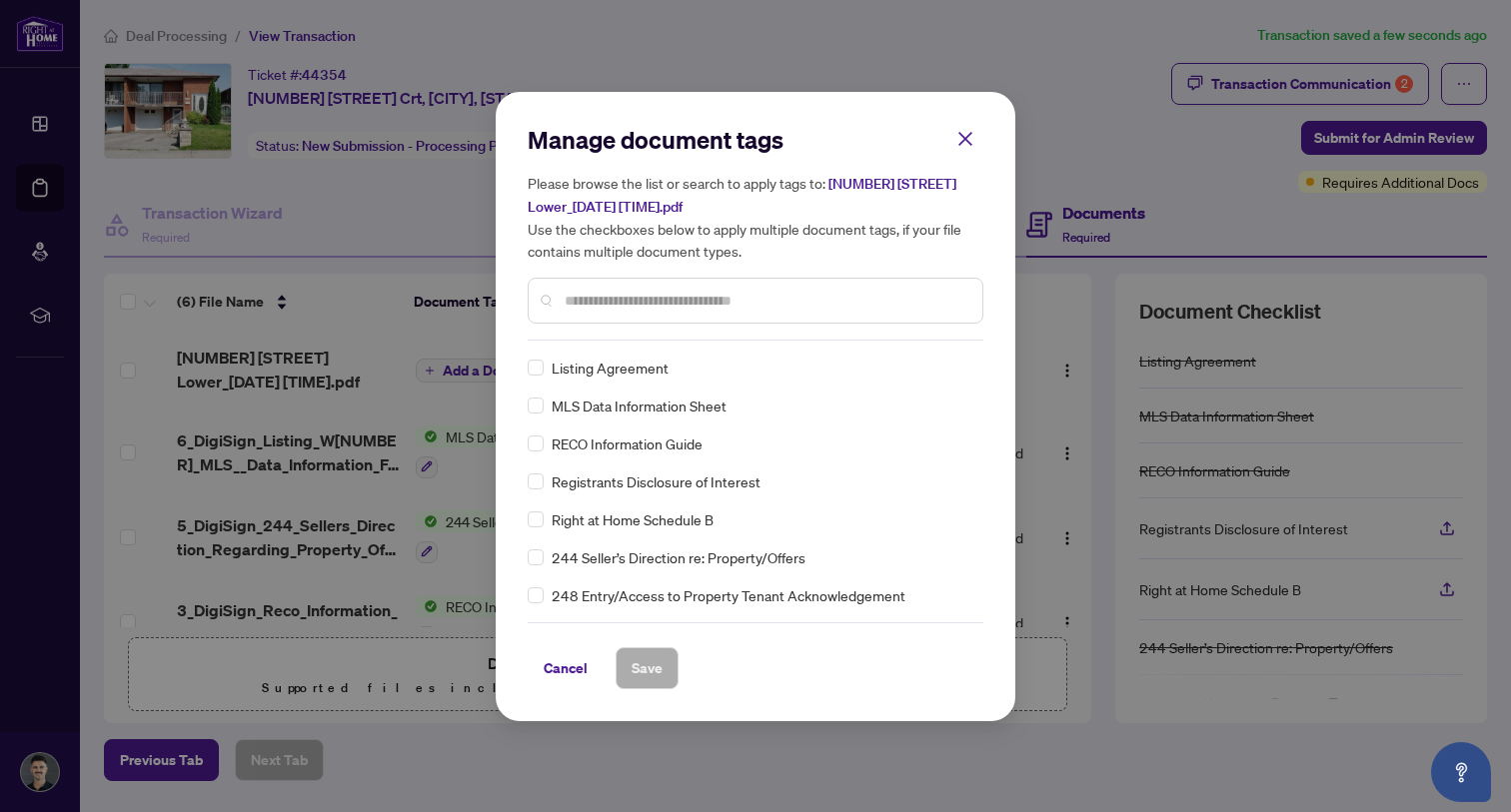 click on "Manage document tags Please browse the list or search to apply tags to:   [NUMBER] [STREET] Lower_[DATE] [TIME].pdf   Use the checkboxes below to apply multiple document tags, if your file contains multiple document types.   Listing Agreement MLS Data Information Sheet RECO Information Guide Registrants Disclosure of Interest Right at Home Schedule B [NUMBER] Seller’s Direction re: Property/Offers [NUMBER] Entry/Access to Property Tenant Acknowledgement 1st Page of the APS Advance Paperwork Agent Correspondence Agreement of Assignment of Purchase and Sale Agreement of Purchase and Sale Agreement to Cooperate /Broker Referral Agreement to Lease Articles of Incorporation Back to Vendor Letter Belongs to Another Transaction Builder's Consent Buyer Designated Representation Agreement Buyer Designated Representation Agreement Buyers Lawyer Information Certificate of Estate Trustee(s) Client Refused to Sign Closing Date Change Co-op Brokerage Commission Statement Co-op EFT Co-operating Indemnity Agreement Duplicate" at bounding box center [756, 406] 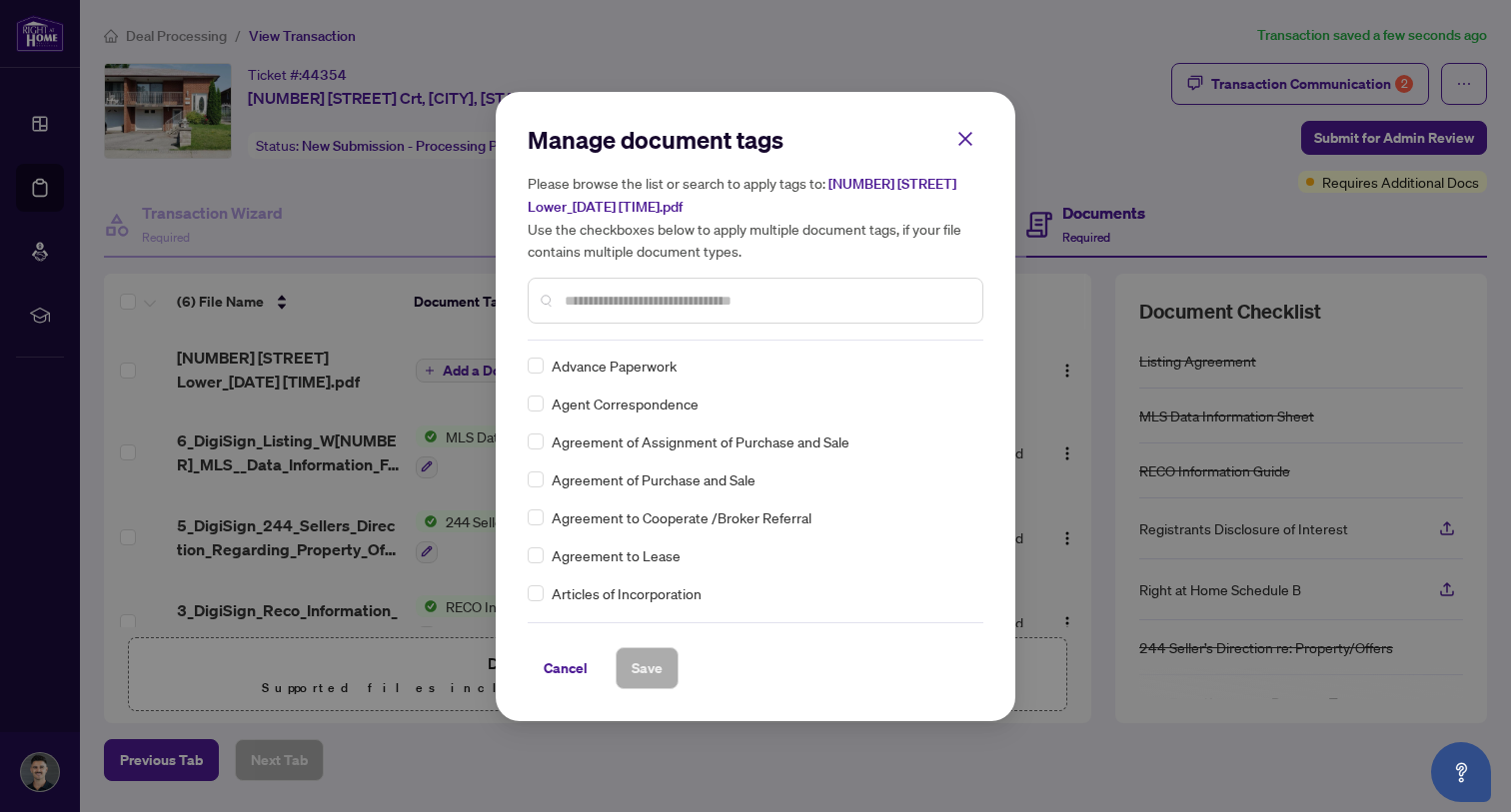 scroll, scrollTop: 310, scrollLeft: 0, axis: vertical 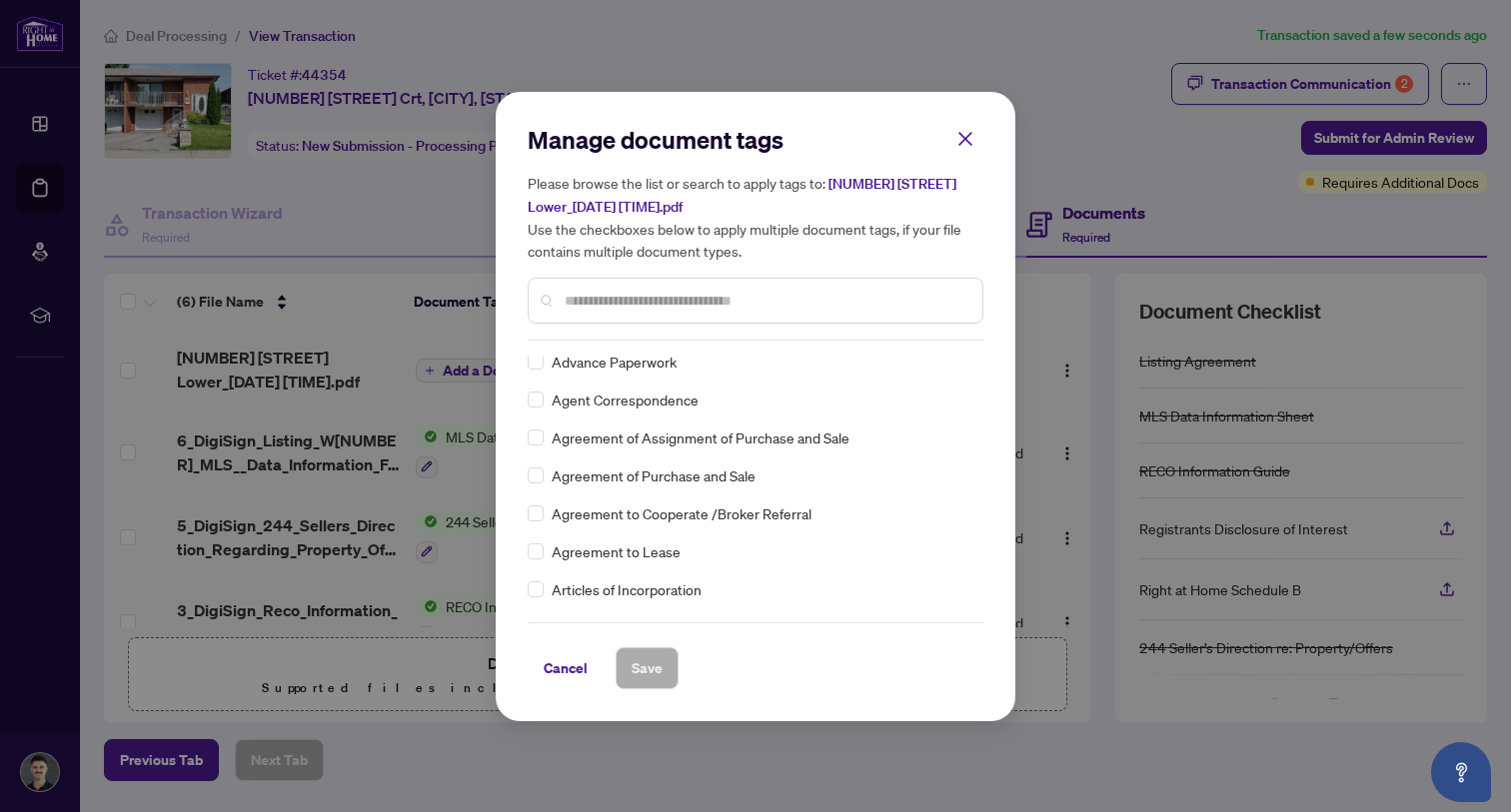 click at bounding box center [765, 301] 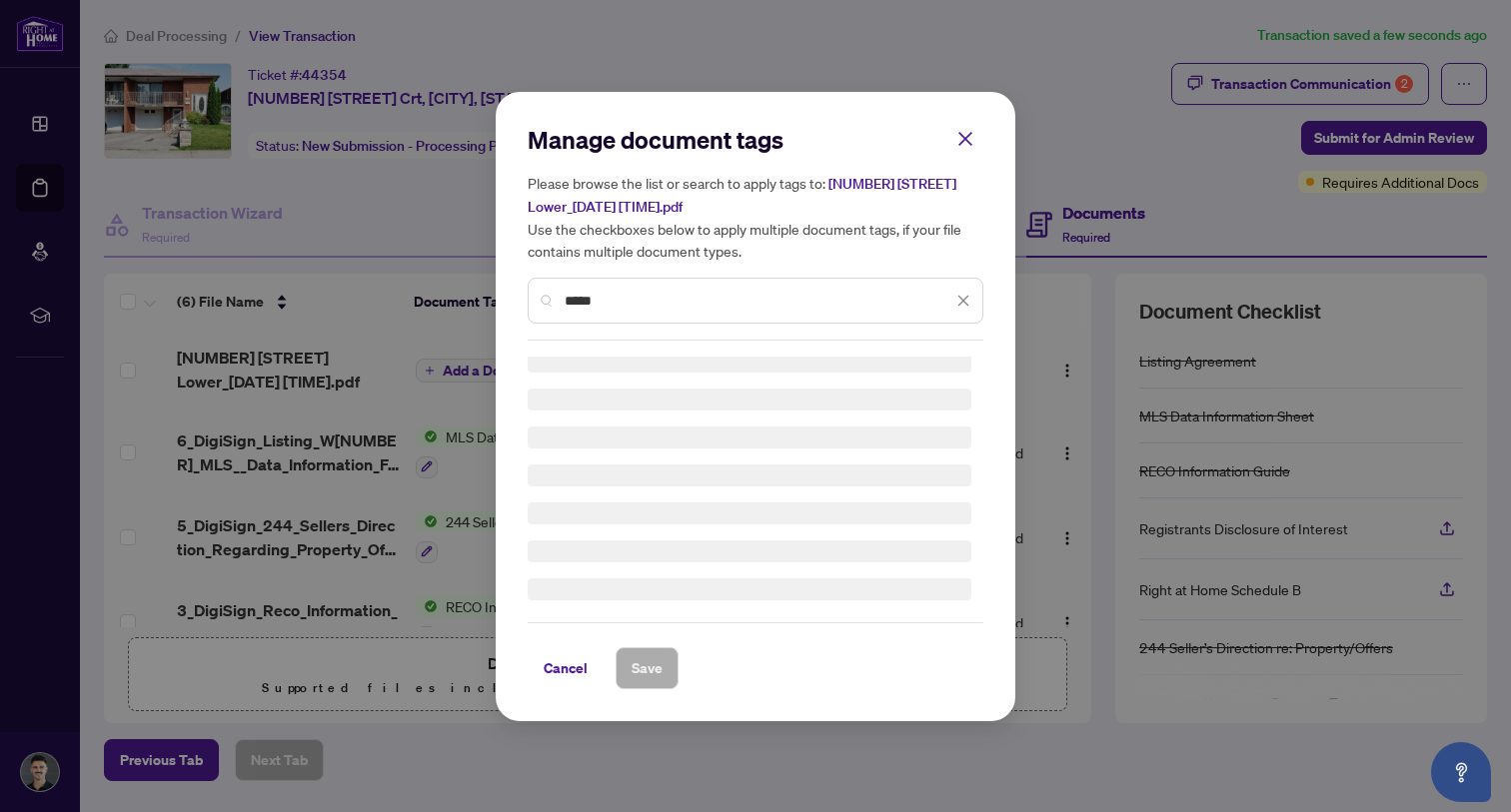 scroll, scrollTop: 0, scrollLeft: 0, axis: both 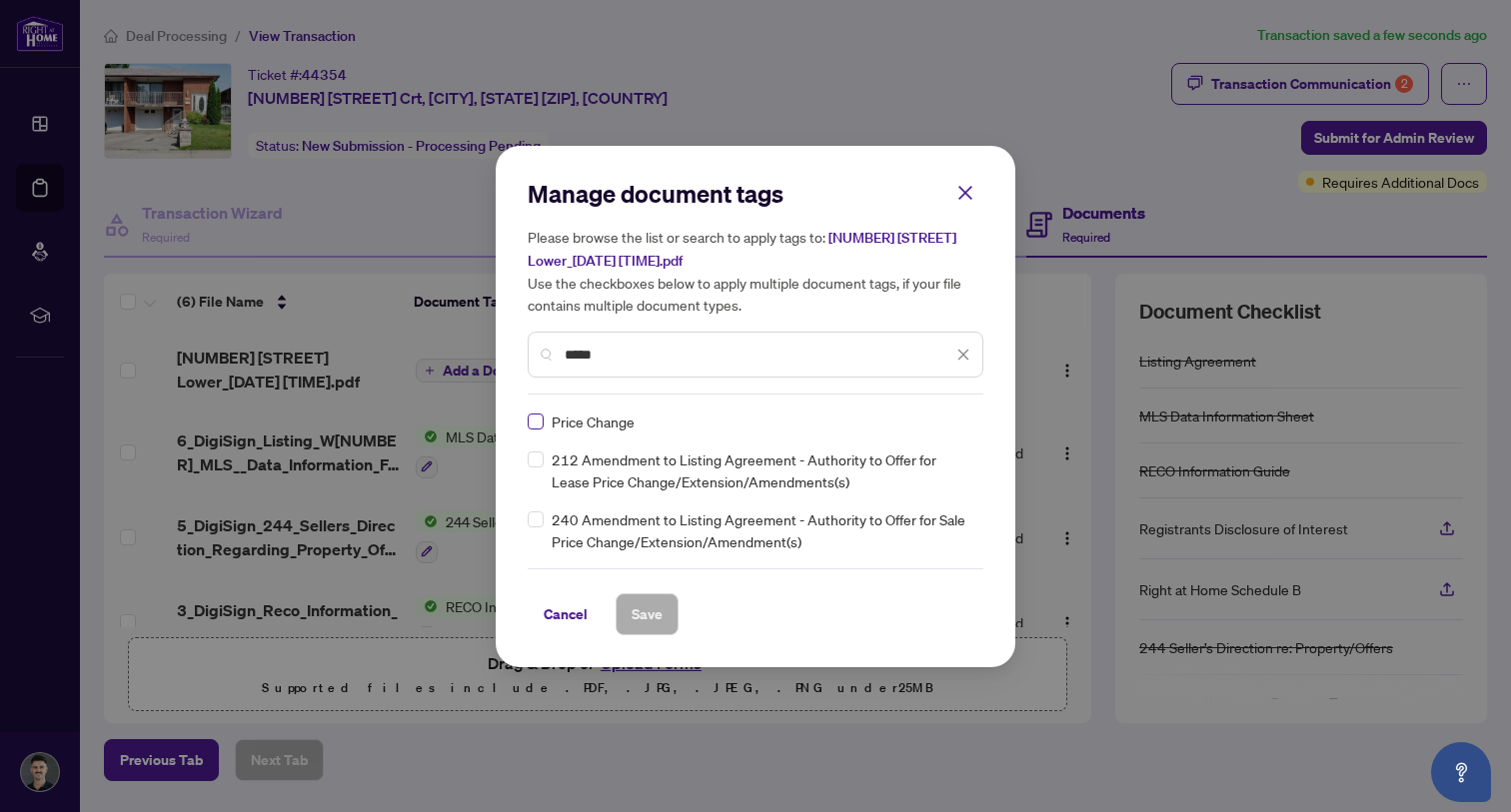 type on "*****" 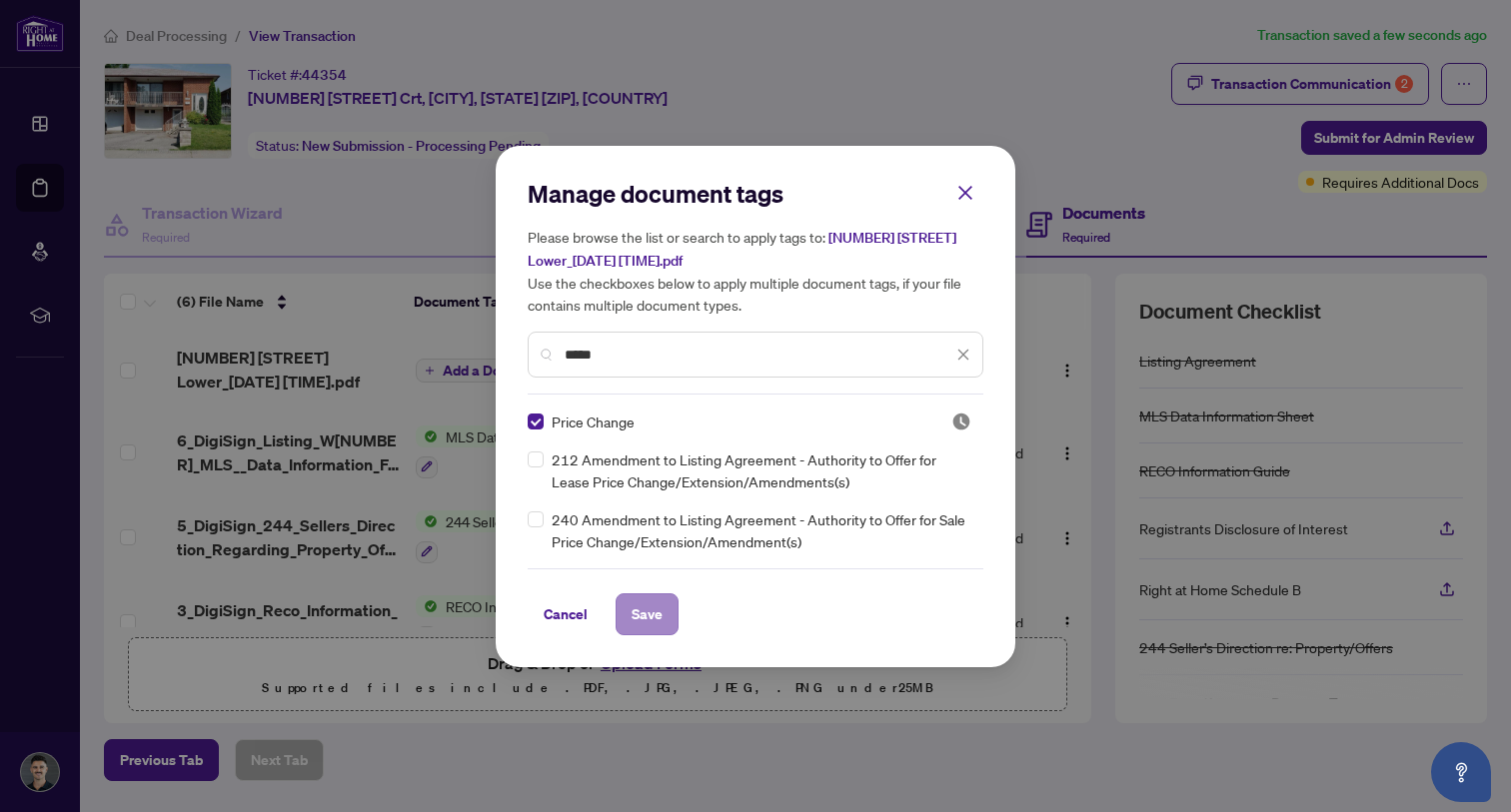 click on "Save" at bounding box center [647, 614] 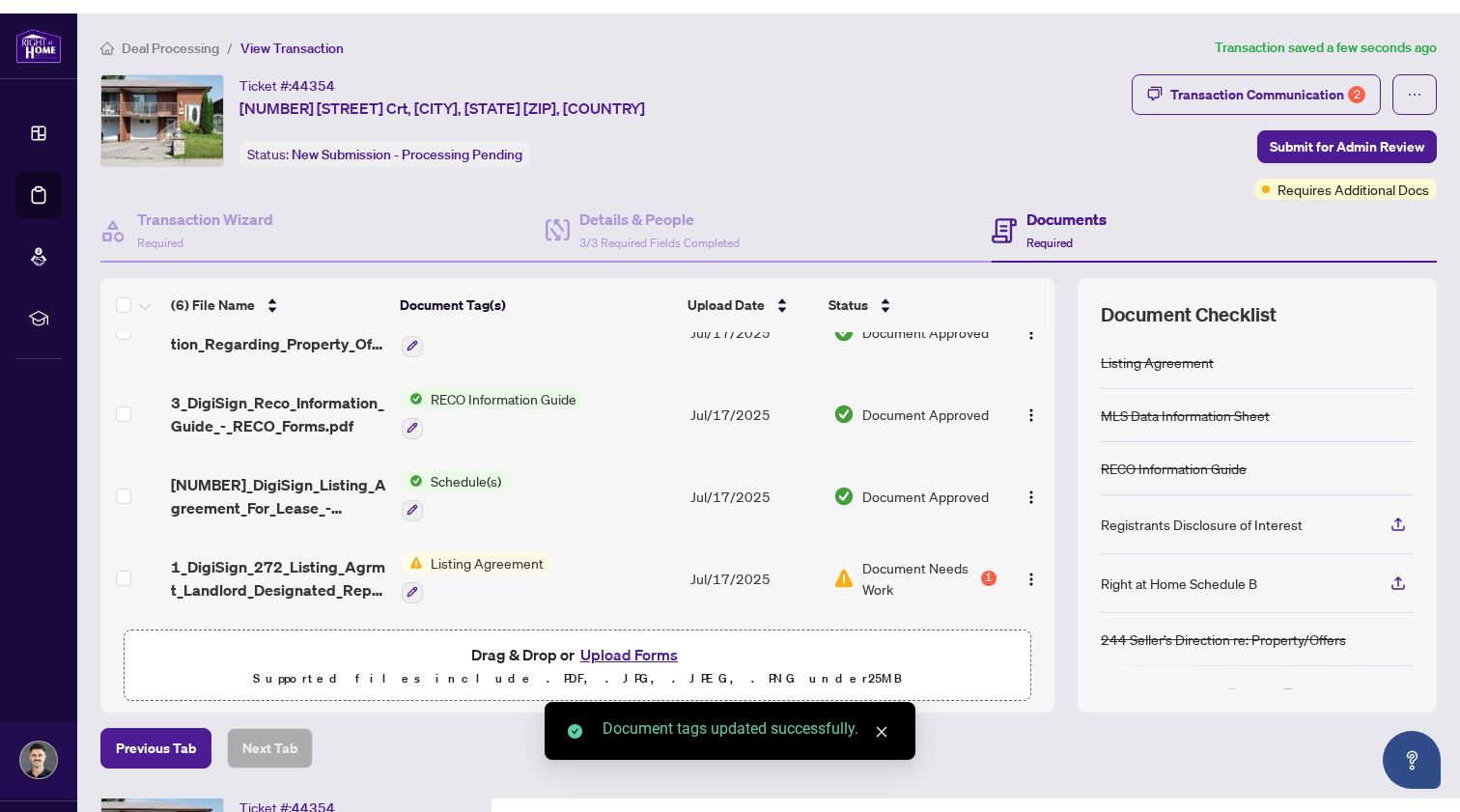scroll, scrollTop: 211, scrollLeft: 0, axis: vertical 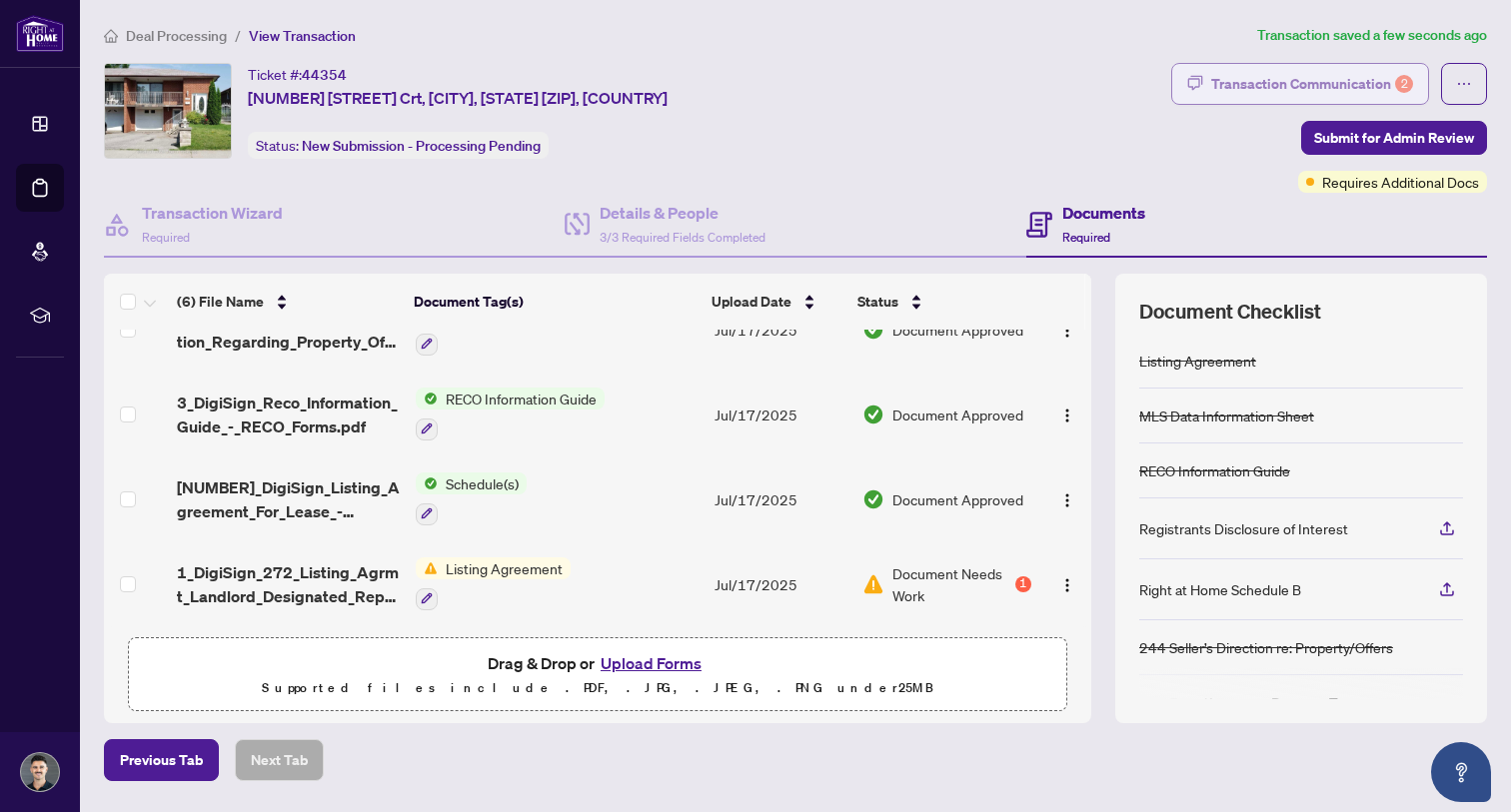 click on "Transaction Communication 2" at bounding box center (1312, 84) 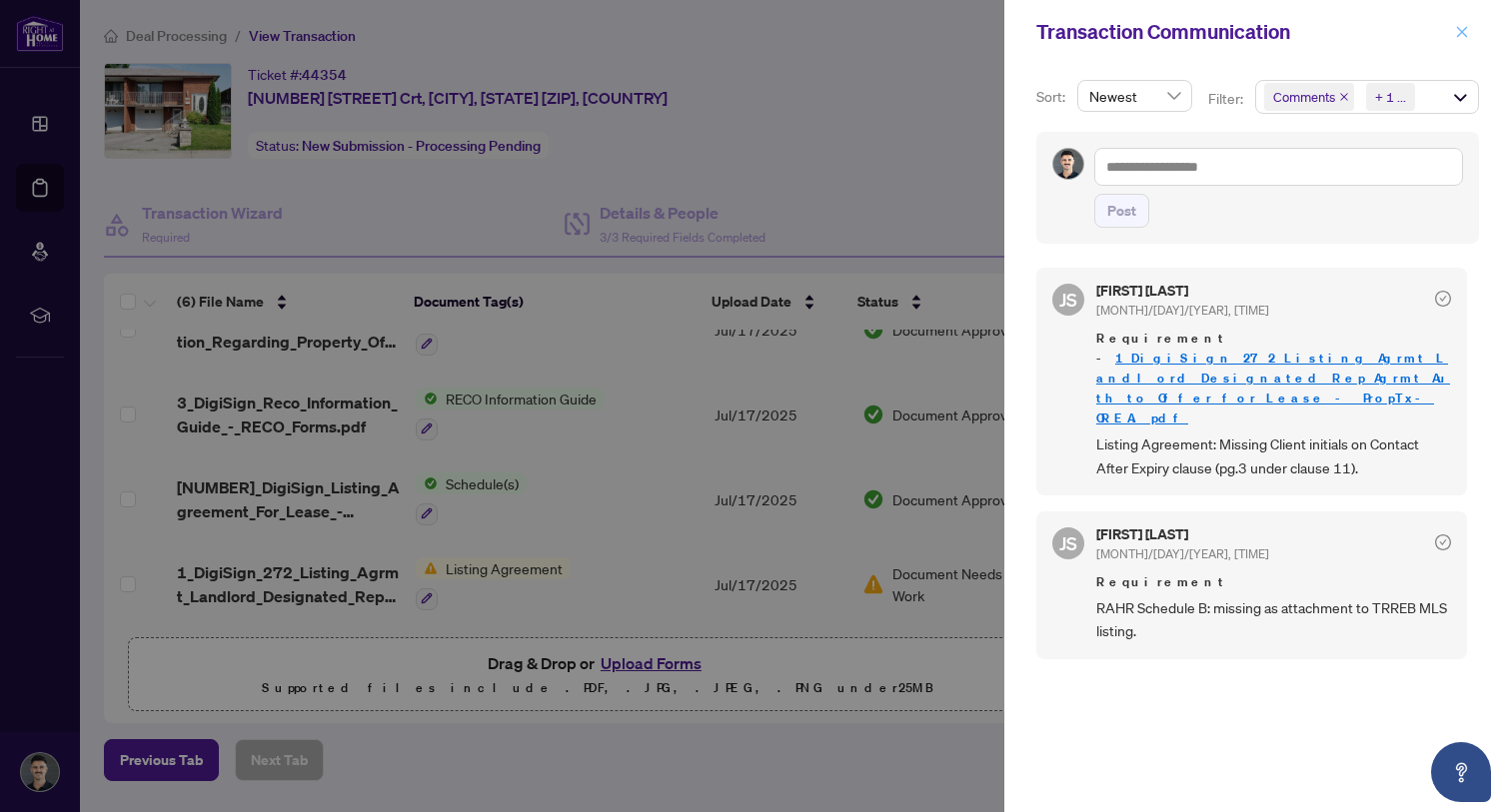click at bounding box center [1462, 32] 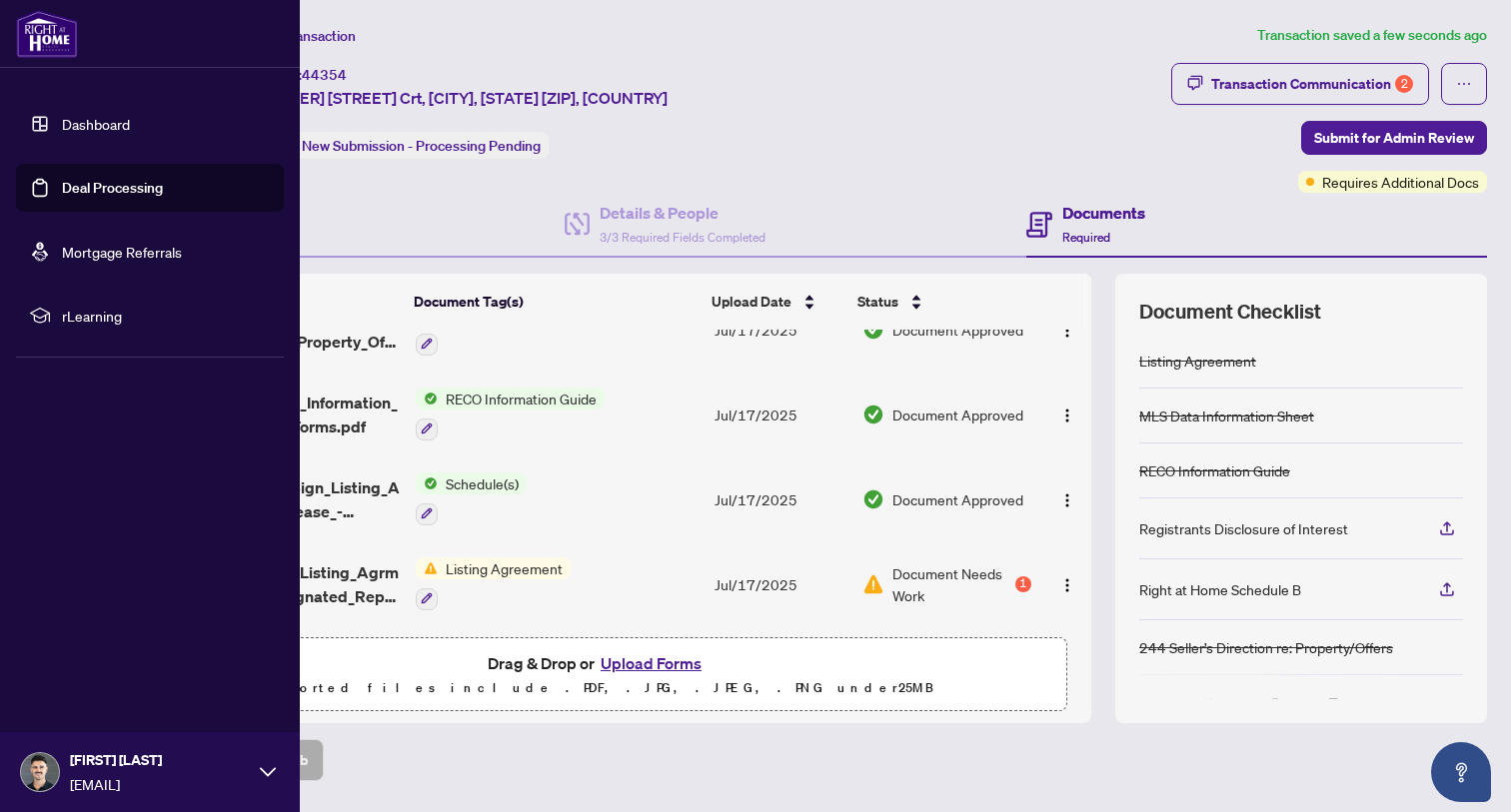 click on "[FIRST] [LAST] [EMAIL]" at bounding box center [150, 772] 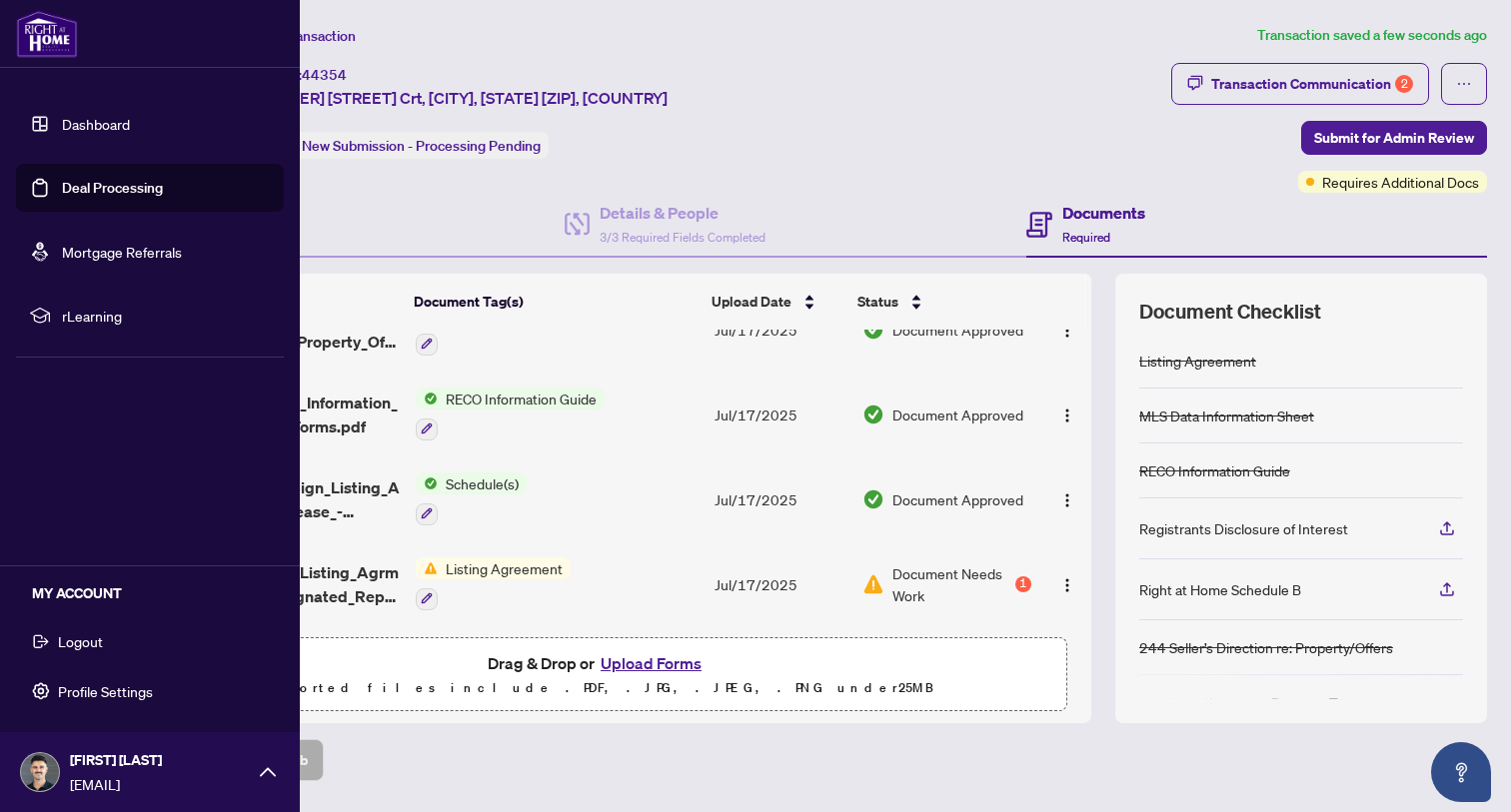 click on "Logout" at bounding box center [80, 641] 